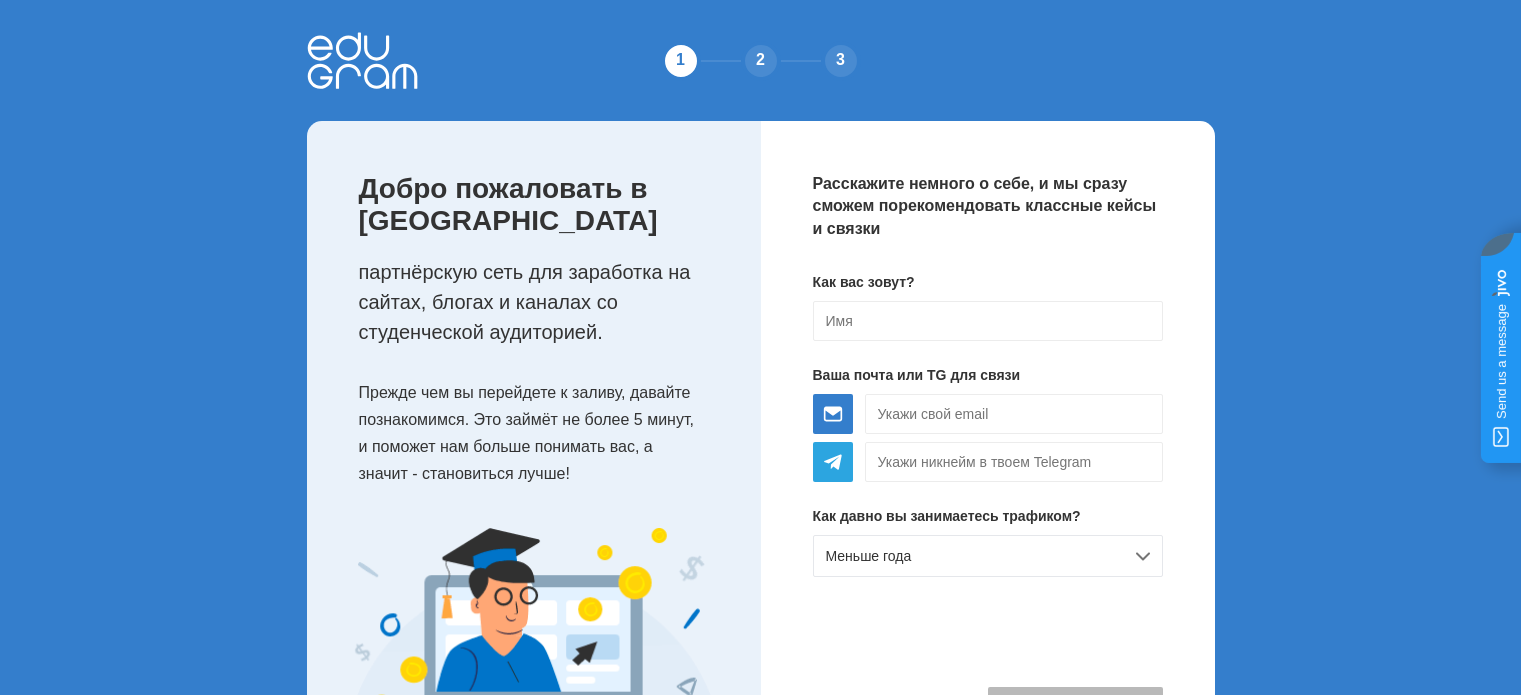 scroll, scrollTop: 0, scrollLeft: 0, axis: both 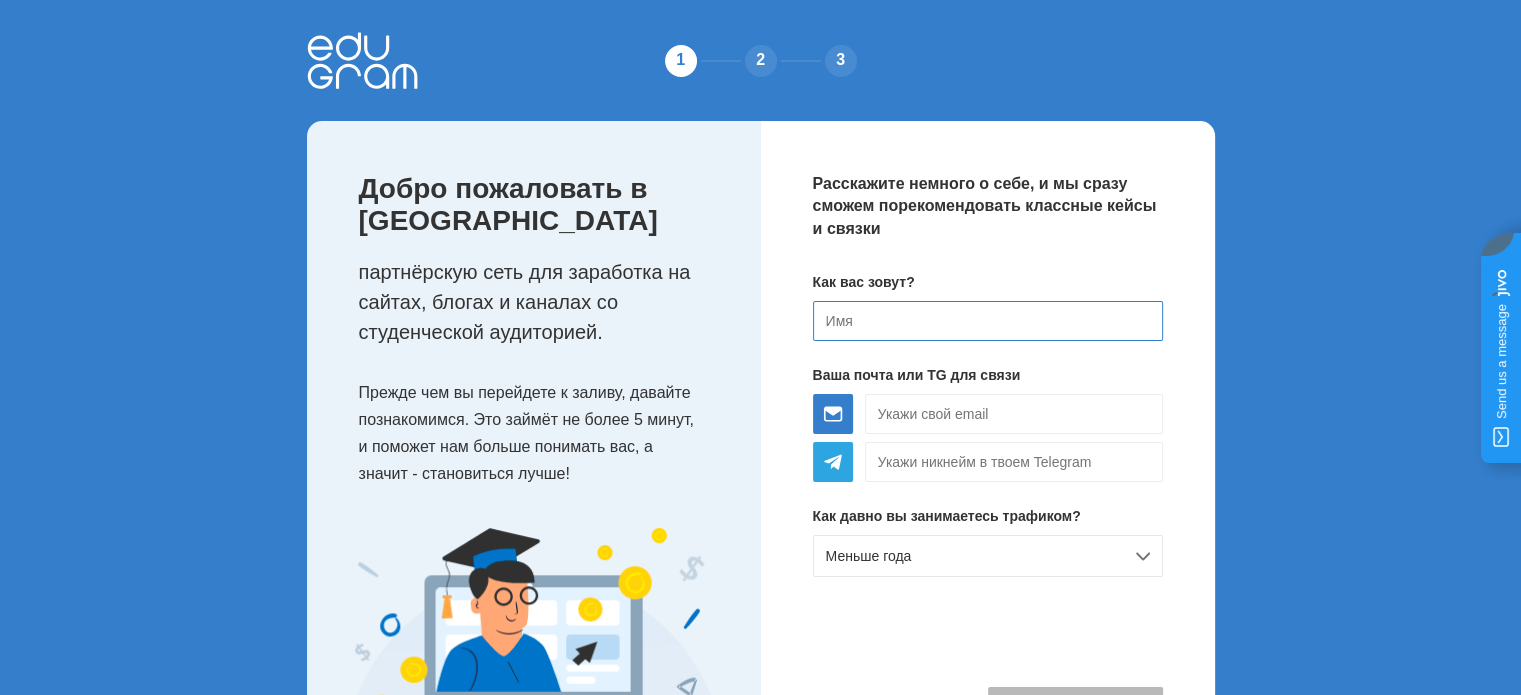 click at bounding box center [988, 321] 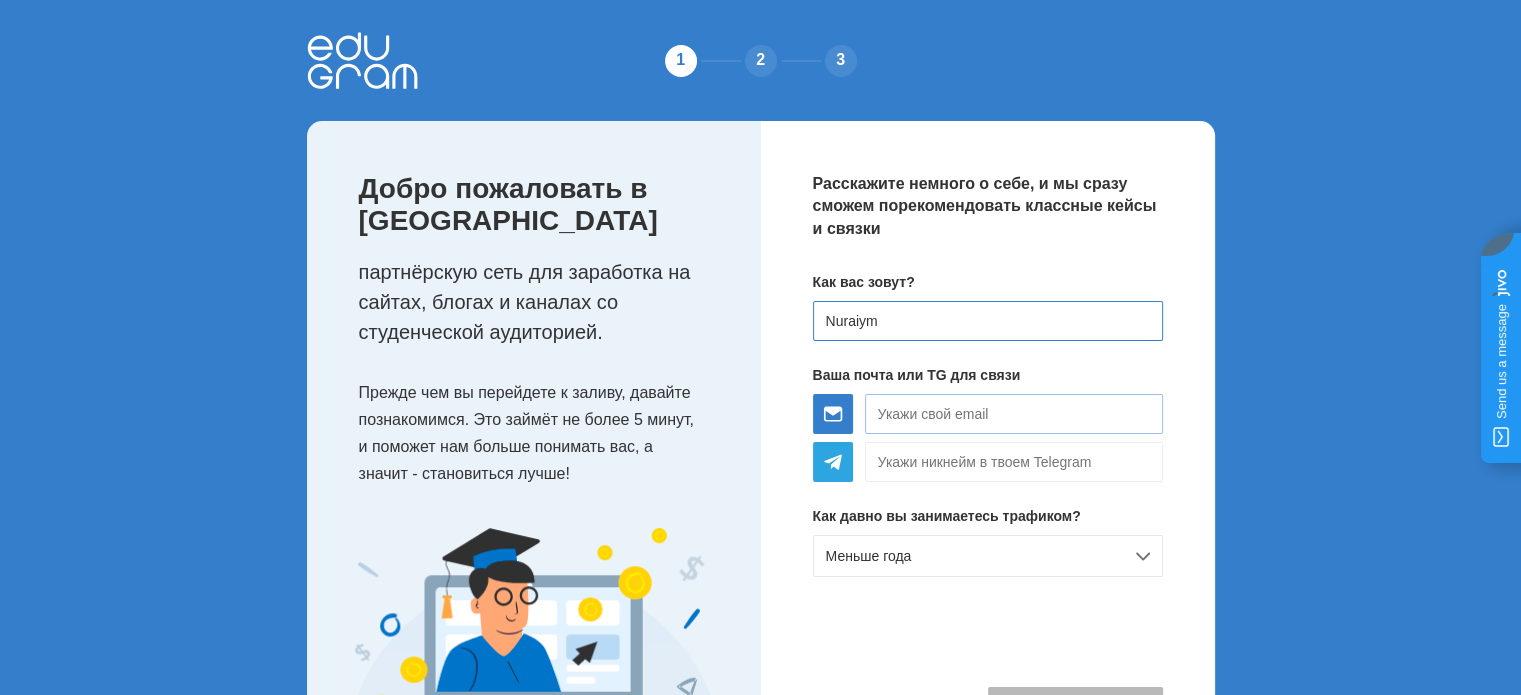 type on "Nuraiym" 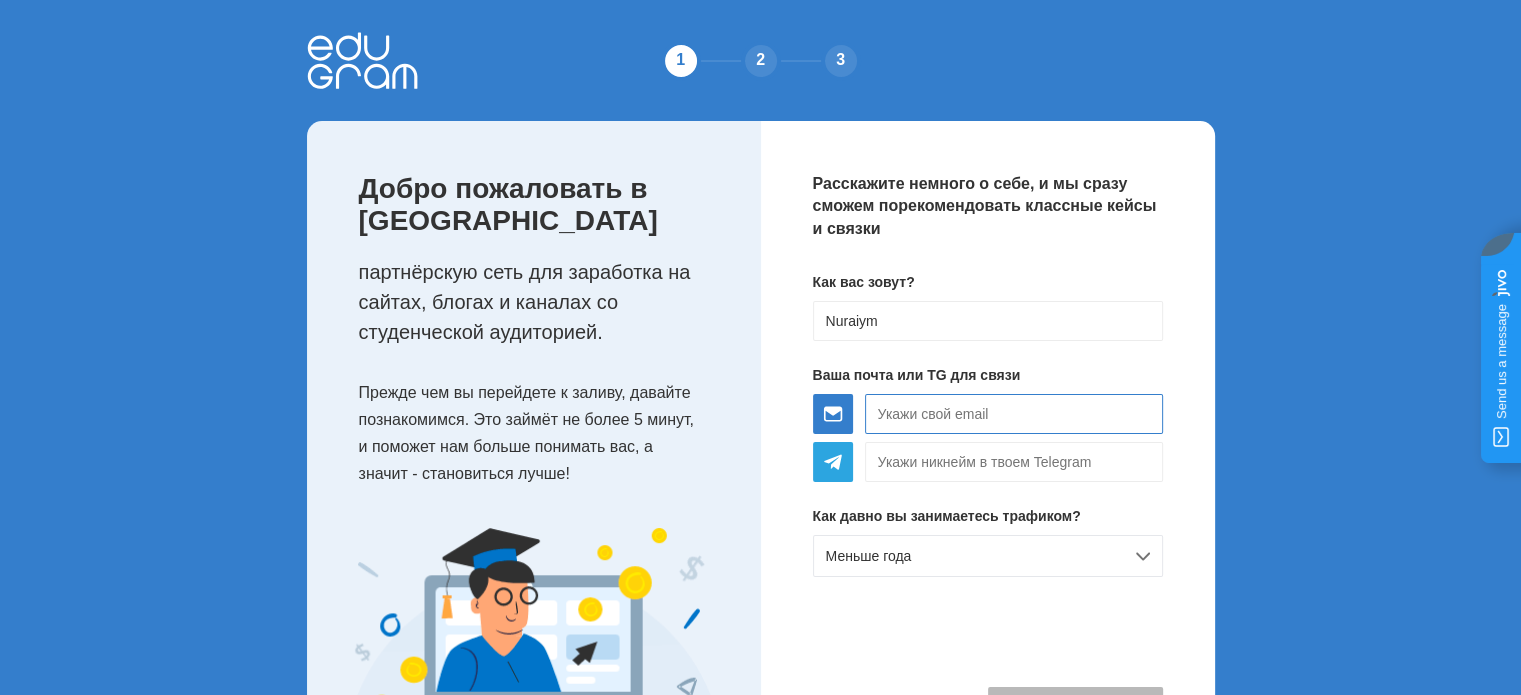 click at bounding box center (1014, 414) 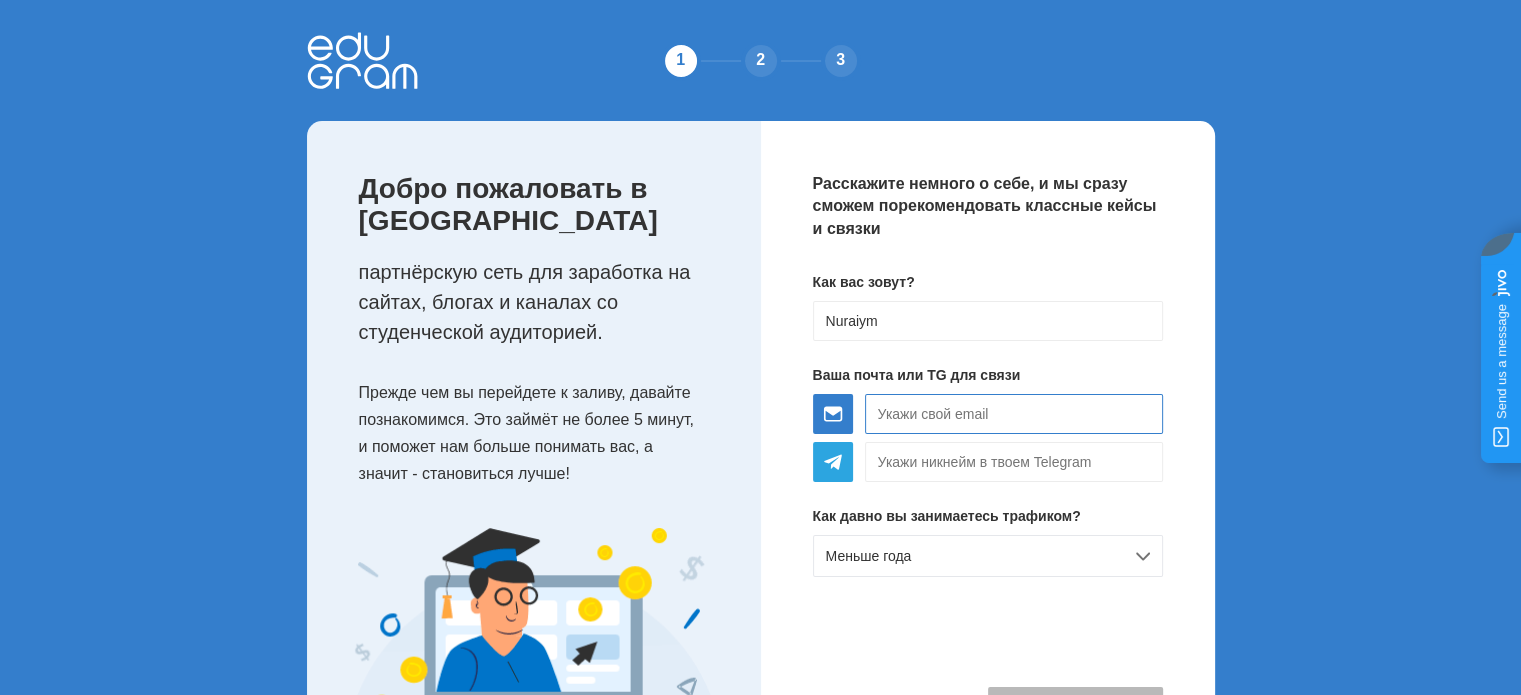 type on "solobaevanuraiym@gmail.com" 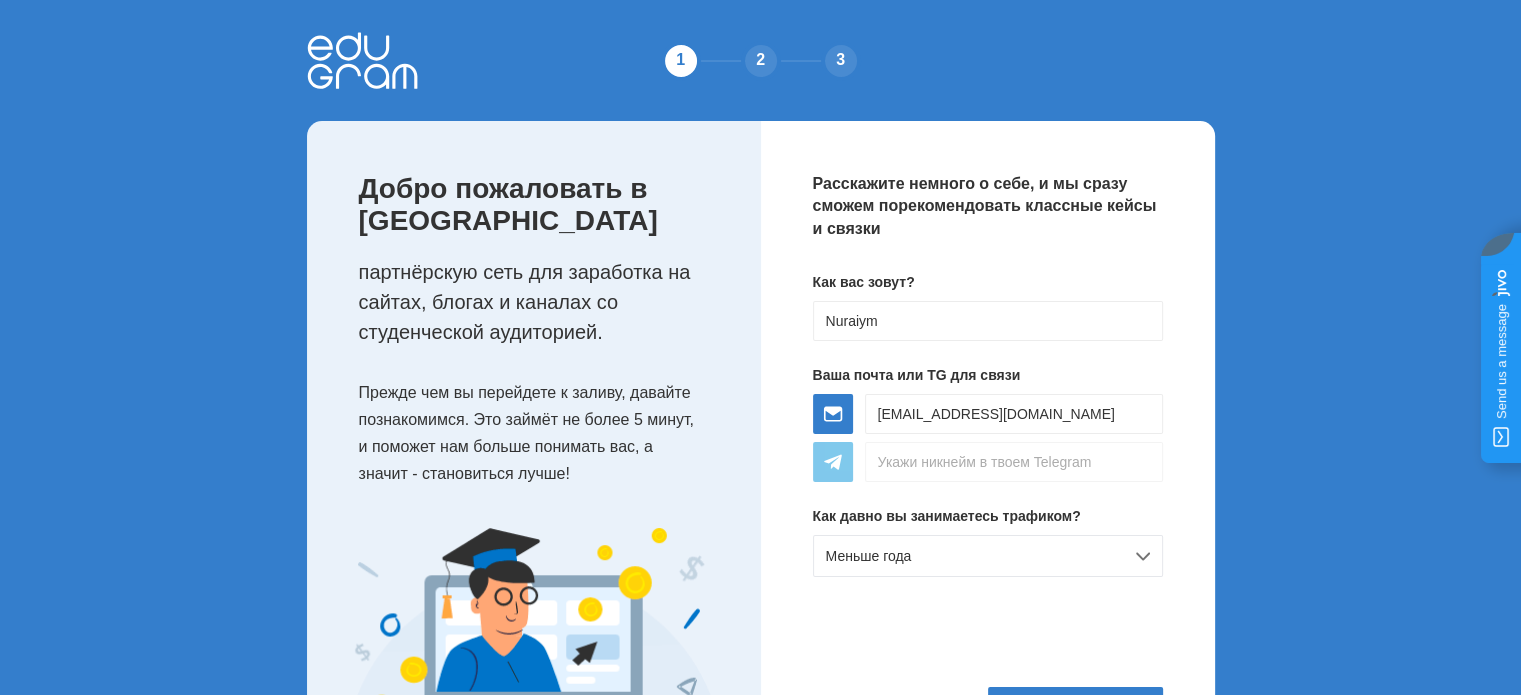 click at bounding box center (1014, 462) 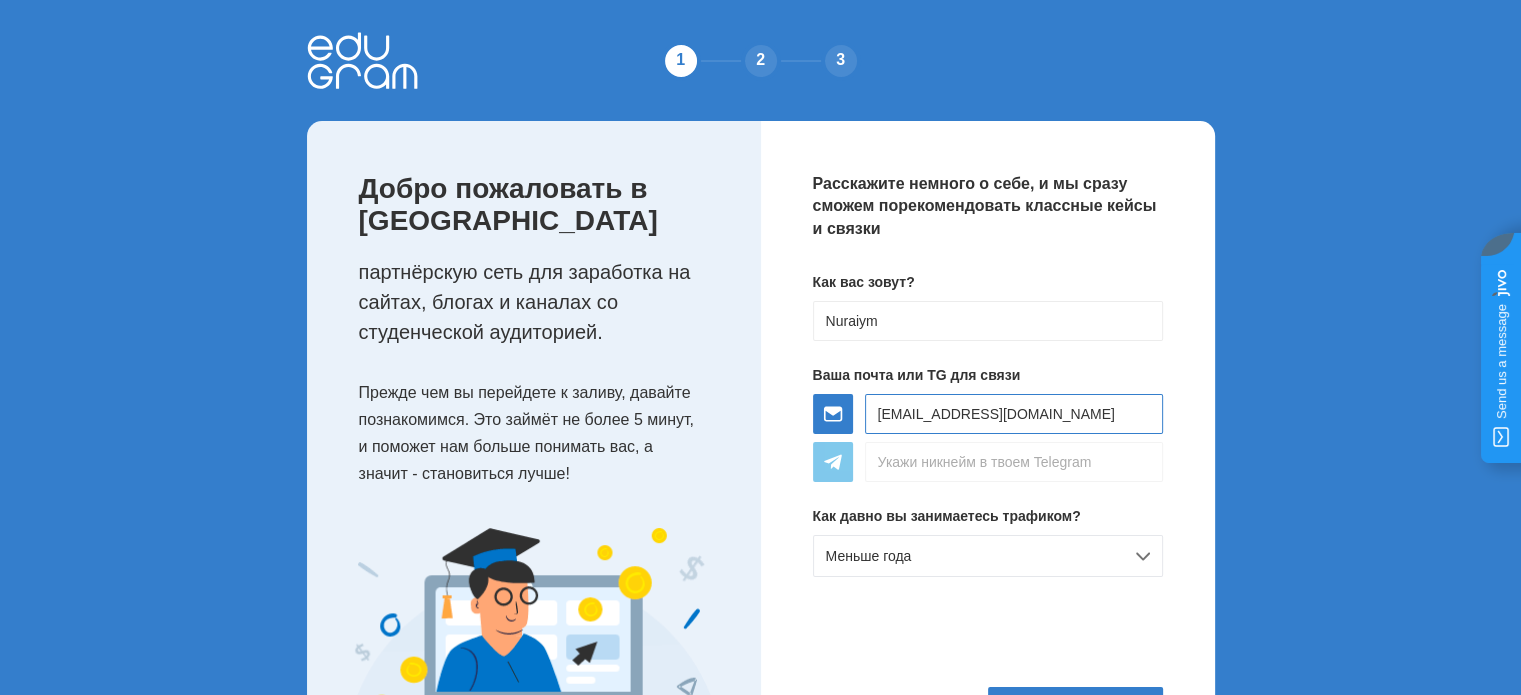 click on "solobaevanuraiym@gmail.com" at bounding box center [1014, 414] 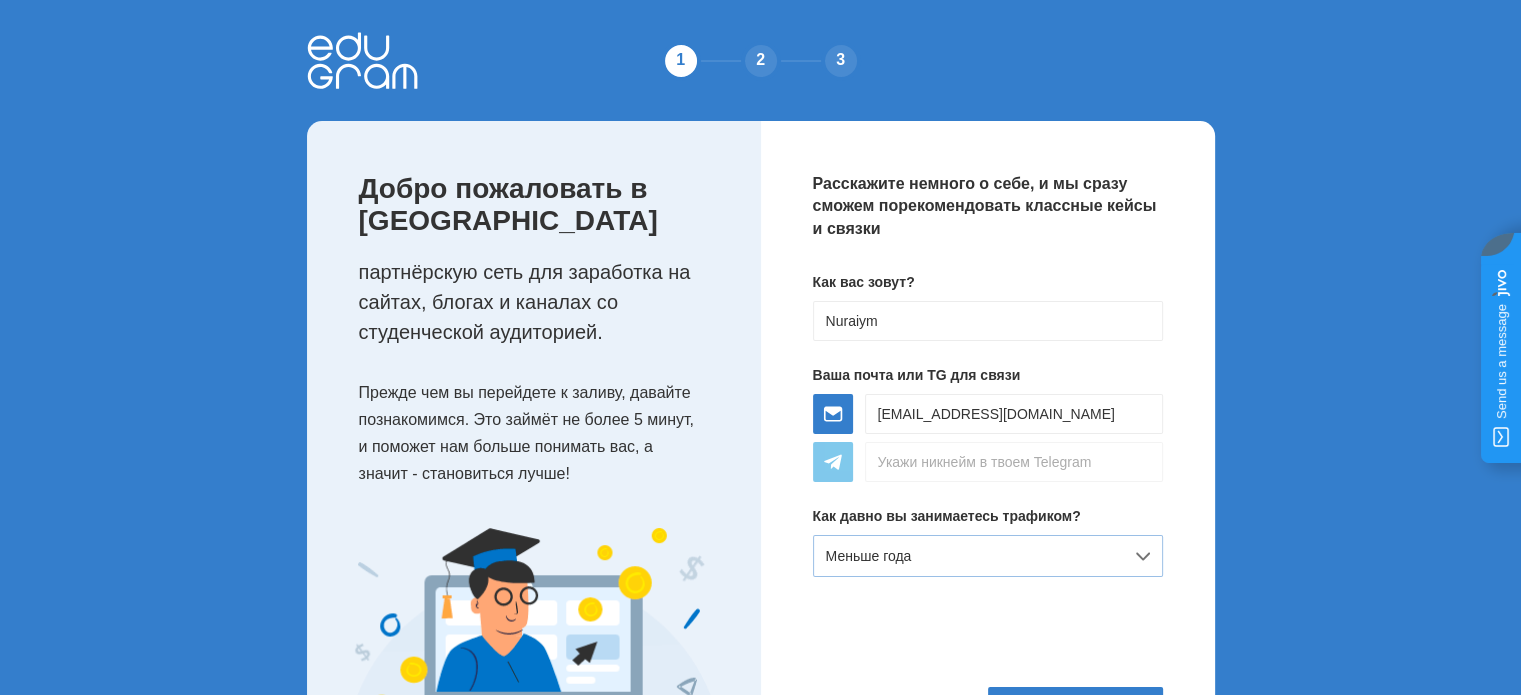 click on "Меньше года" at bounding box center [988, 556] 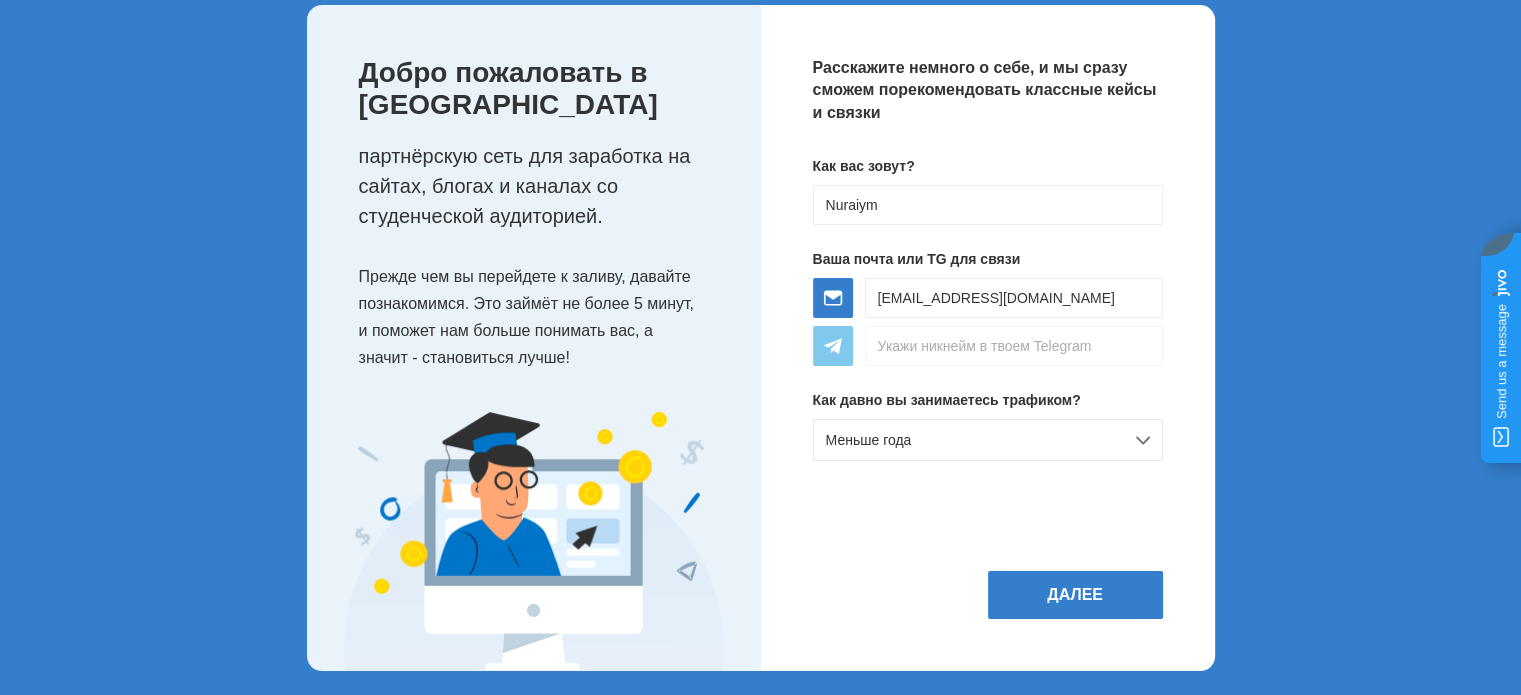 scroll, scrollTop: 124, scrollLeft: 0, axis: vertical 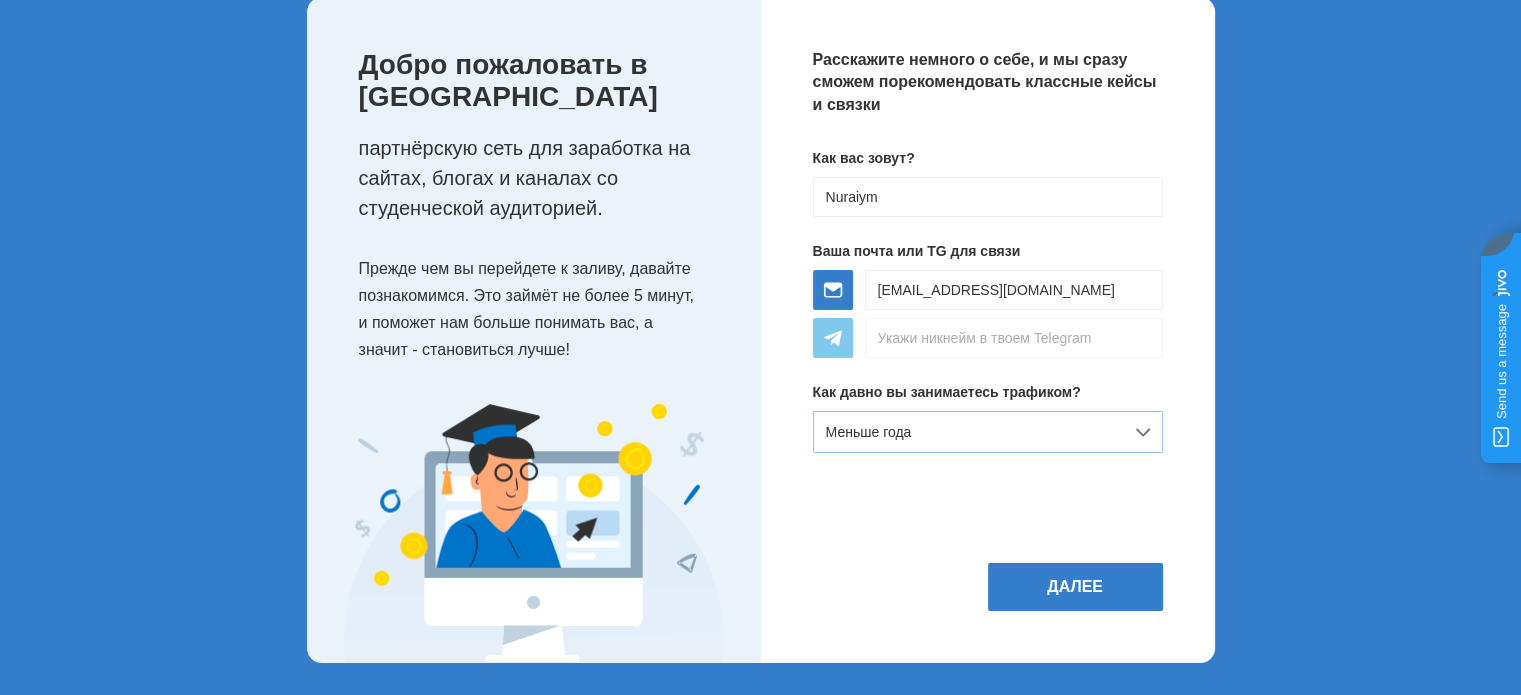 click on "Меньше года" at bounding box center [988, 432] 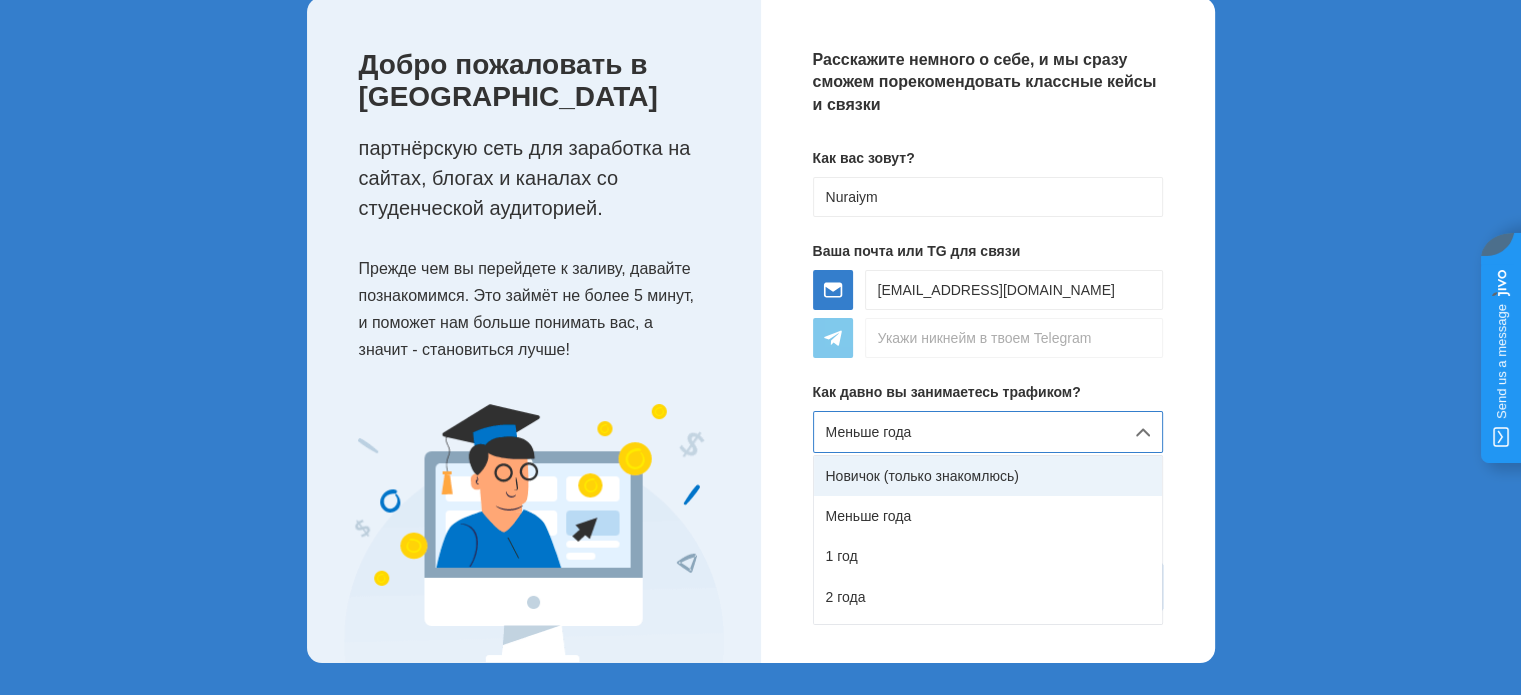 click on "Новичок (только знакомлюсь)" at bounding box center (988, 476) 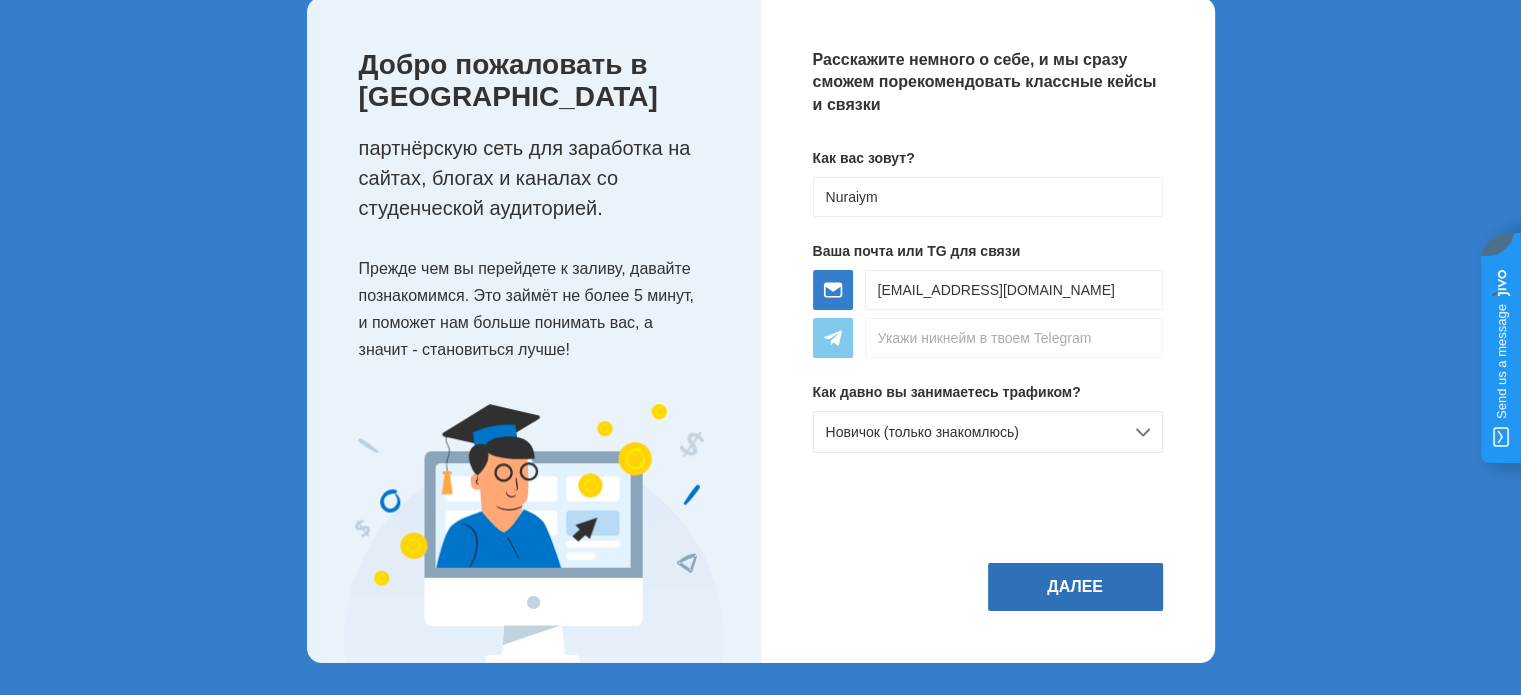 click on "Далее" at bounding box center (1075, 587) 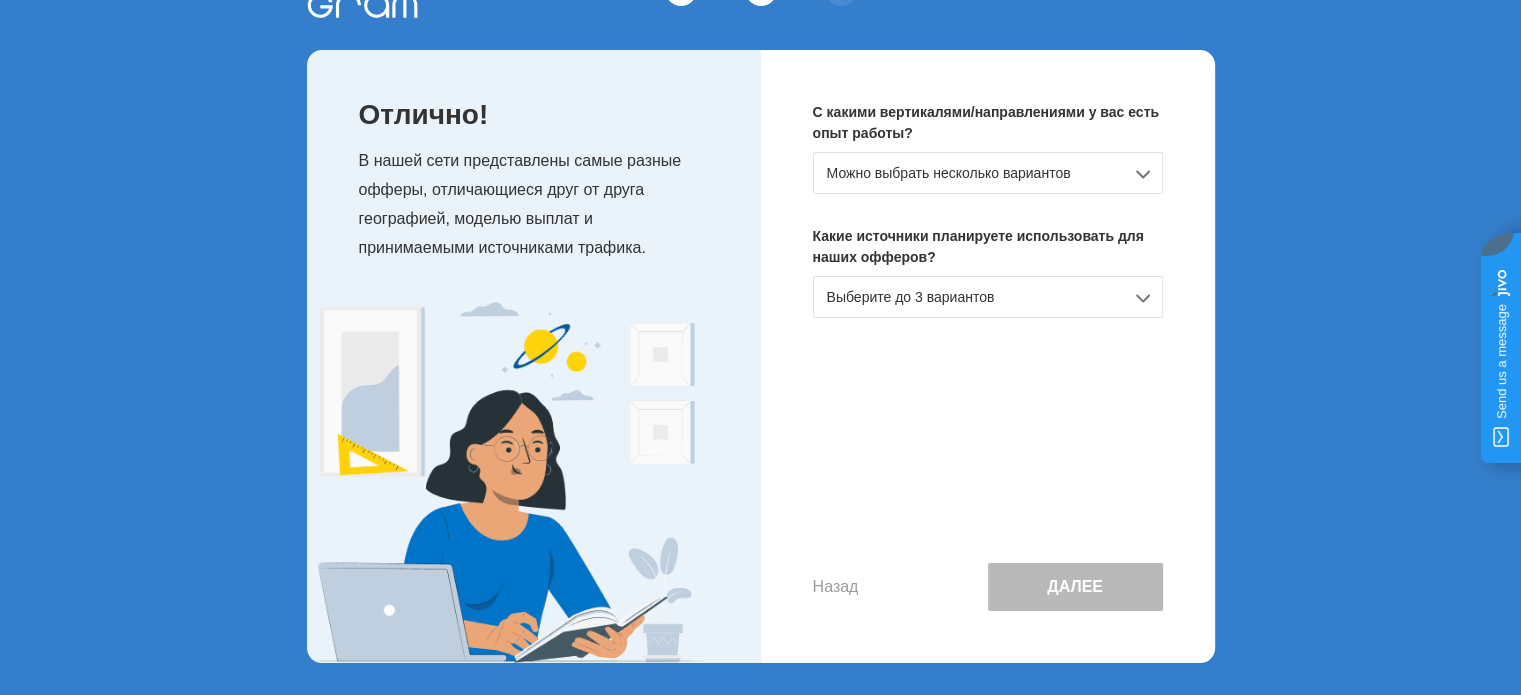 scroll, scrollTop: 0, scrollLeft: 0, axis: both 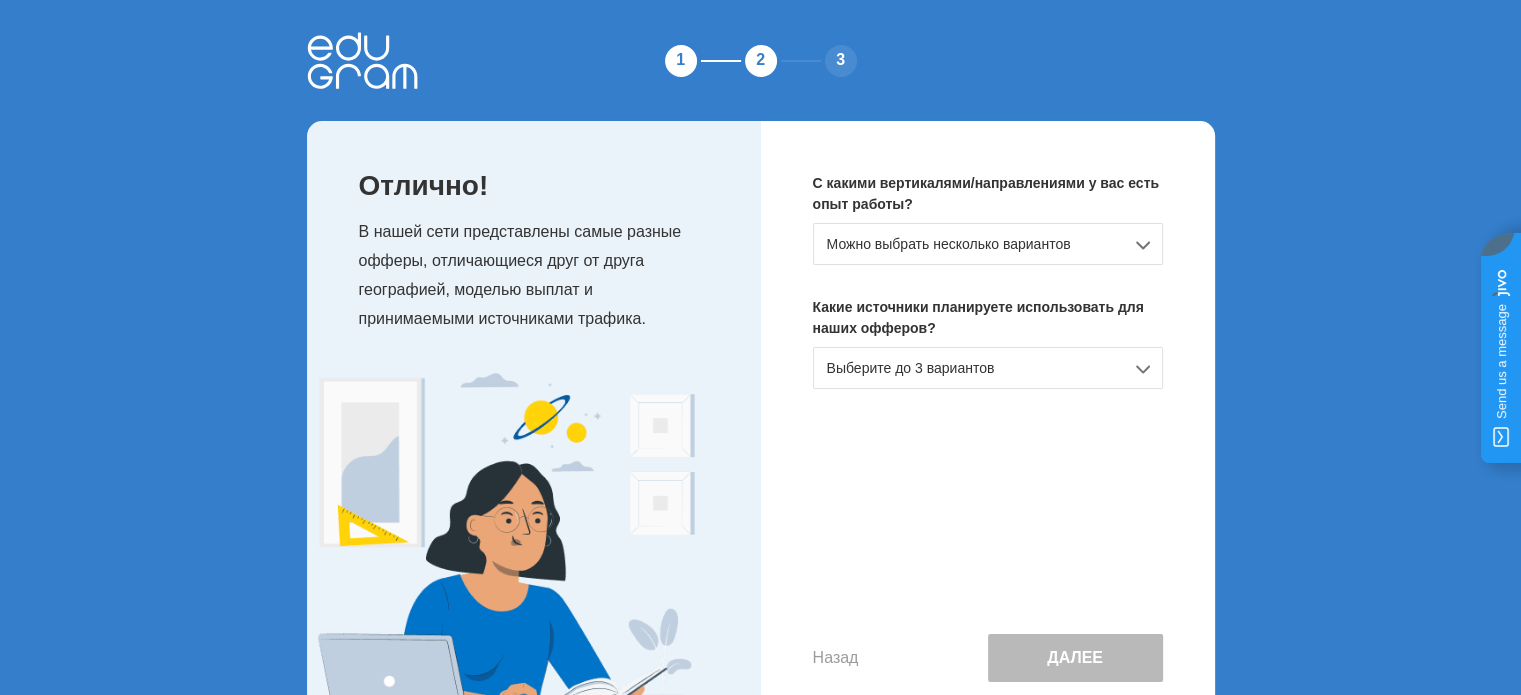 click on "Можно выбрать несколько вариантов" at bounding box center (988, 244) 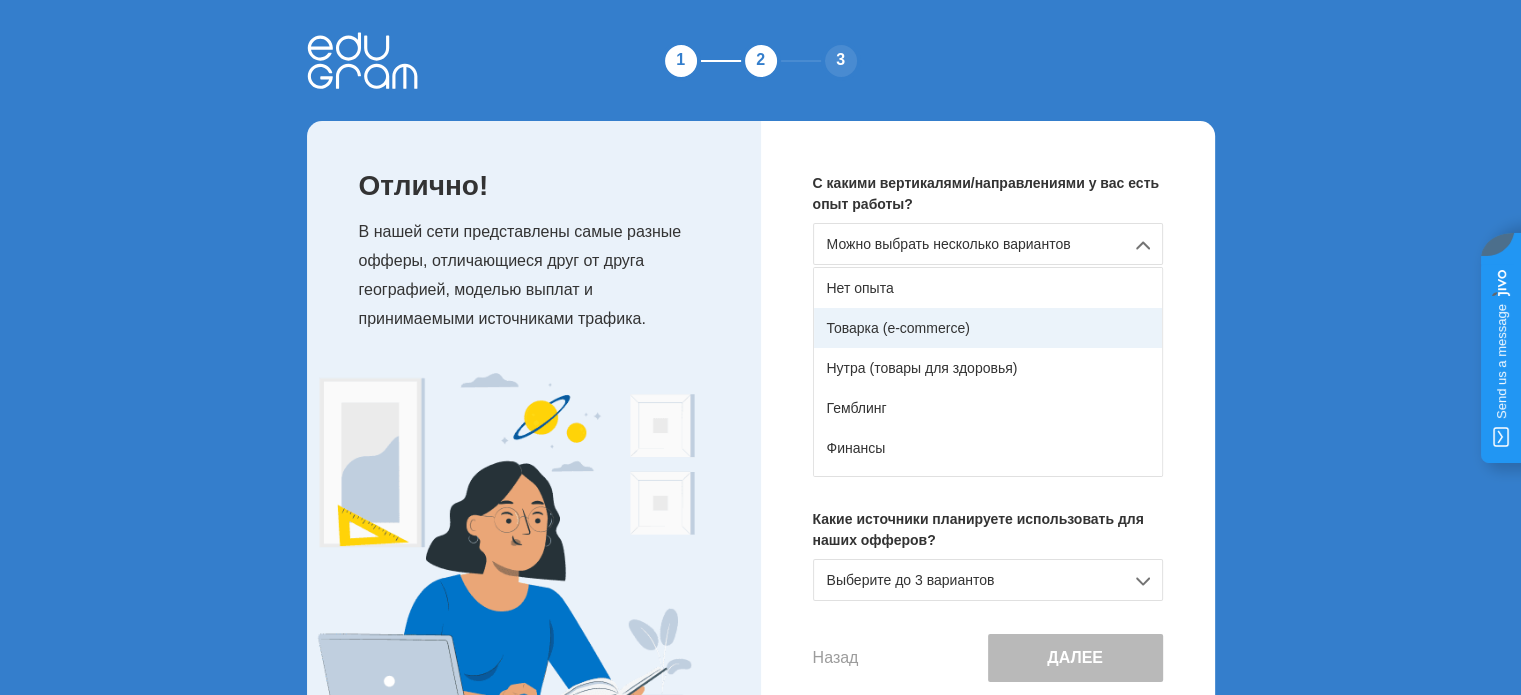 click on "Товарка (e-commerce)" at bounding box center (988, 328) 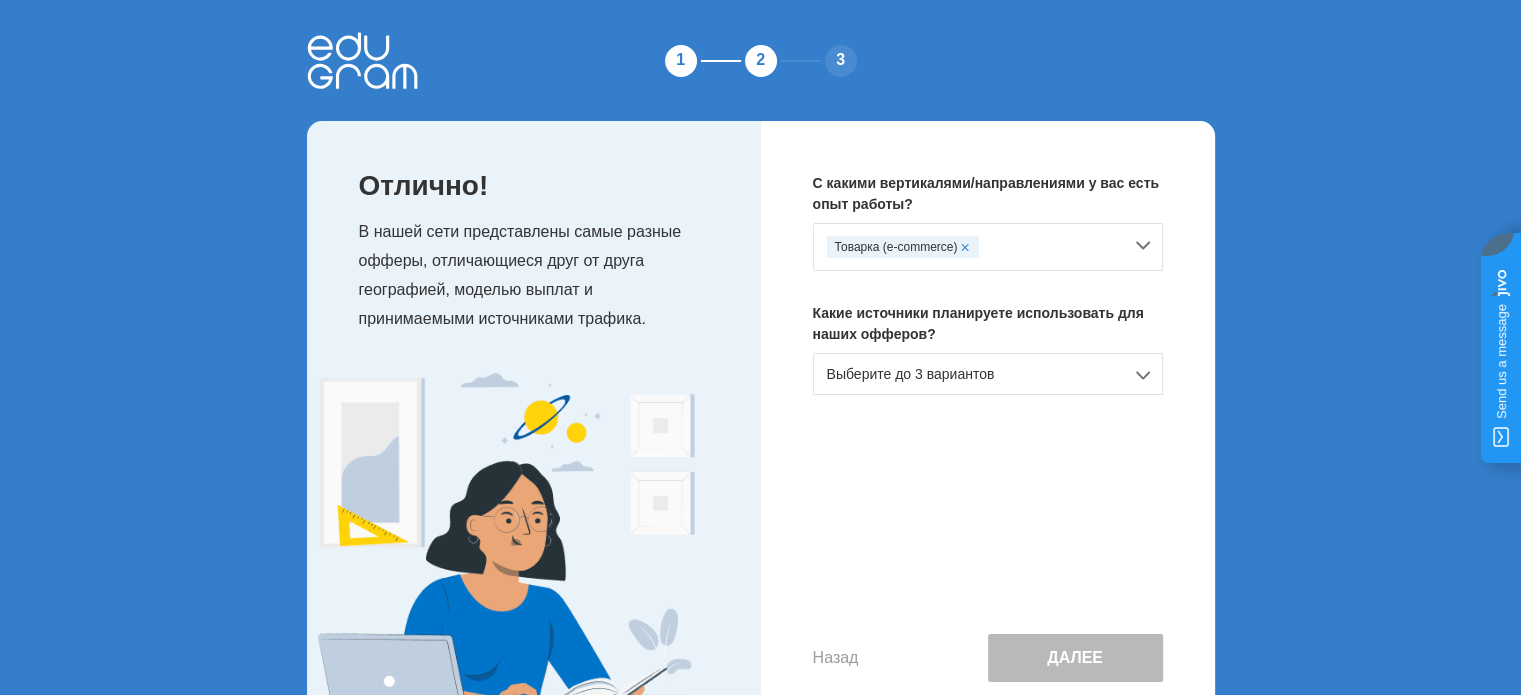 click on "Выберите до 3 вариантов" at bounding box center [988, 374] 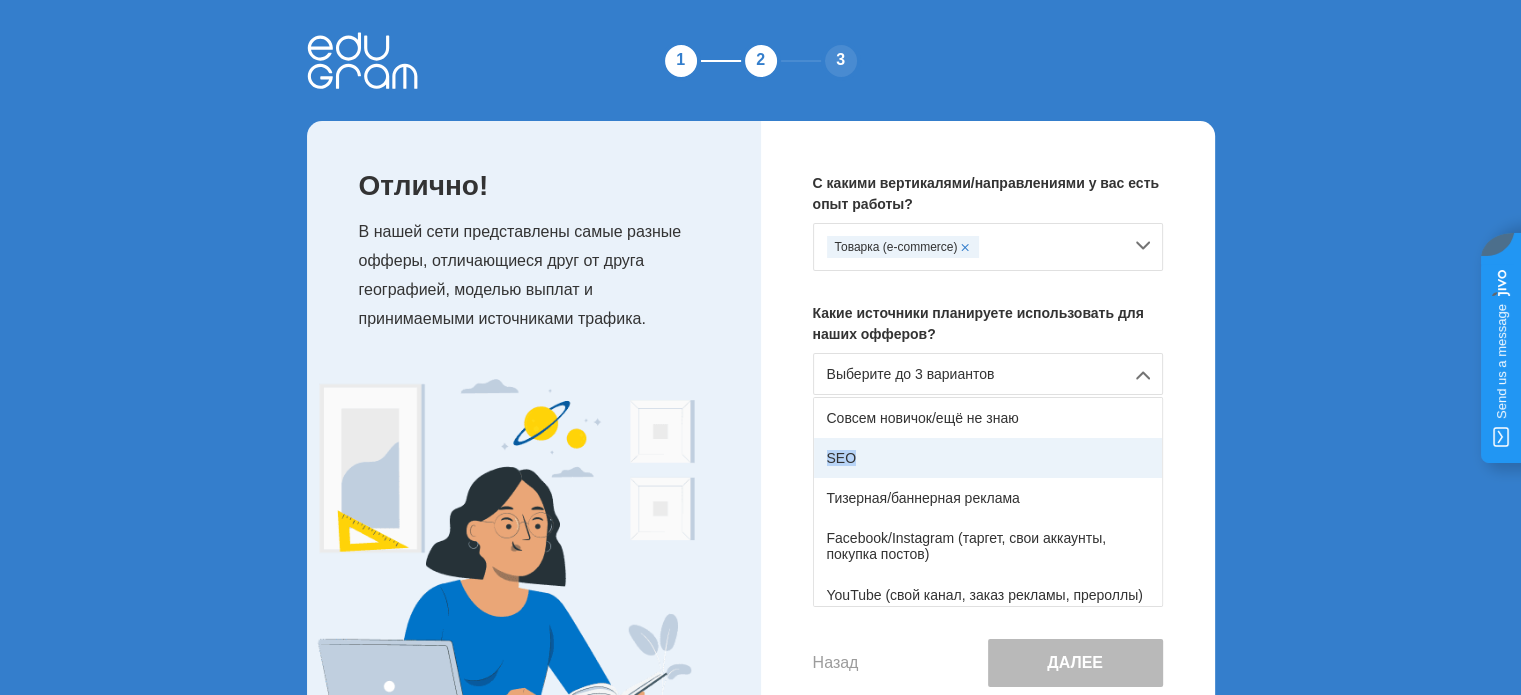 drag, startPoint x: 1154, startPoint y: 427, endPoint x: 1153, endPoint y: 464, distance: 37.01351 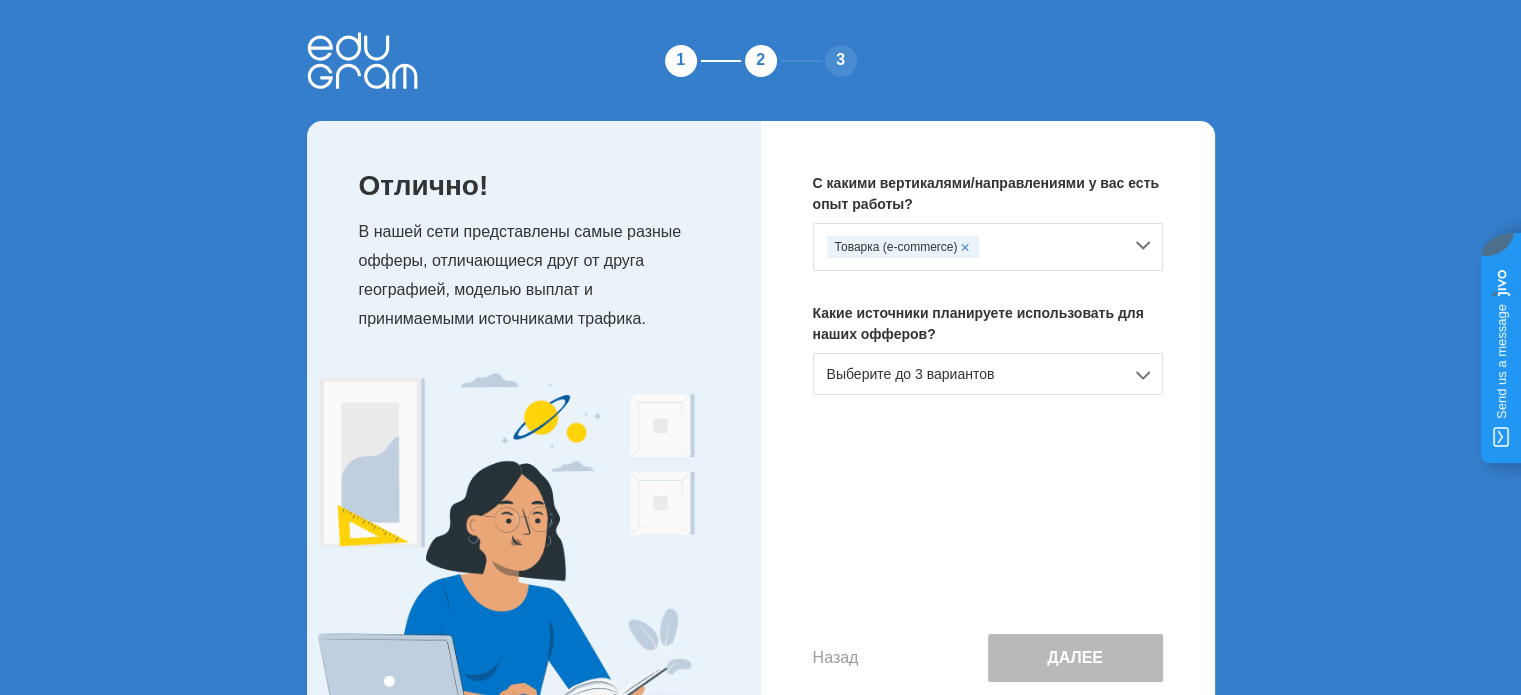 click on "Выберите до 3 вариантов" at bounding box center [988, 374] 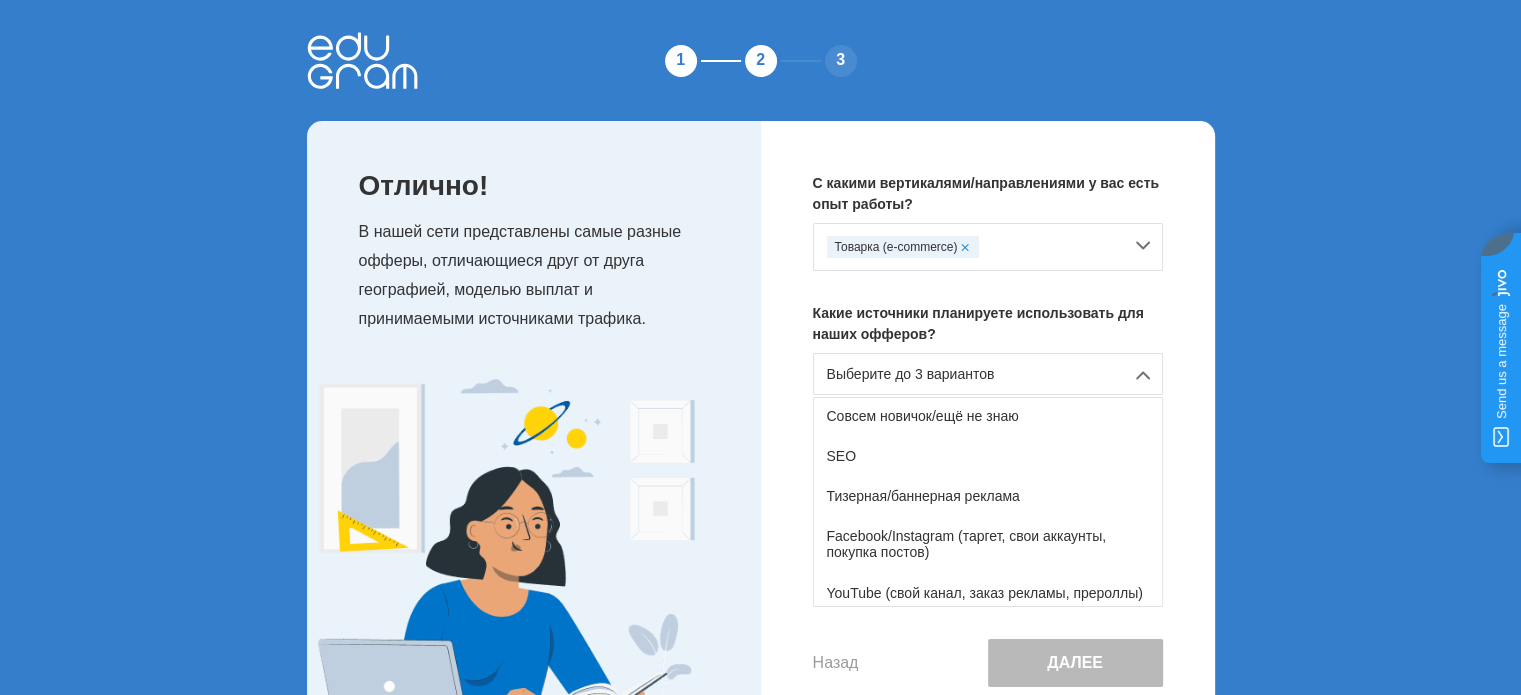 scroll, scrollTop: 0, scrollLeft: 0, axis: both 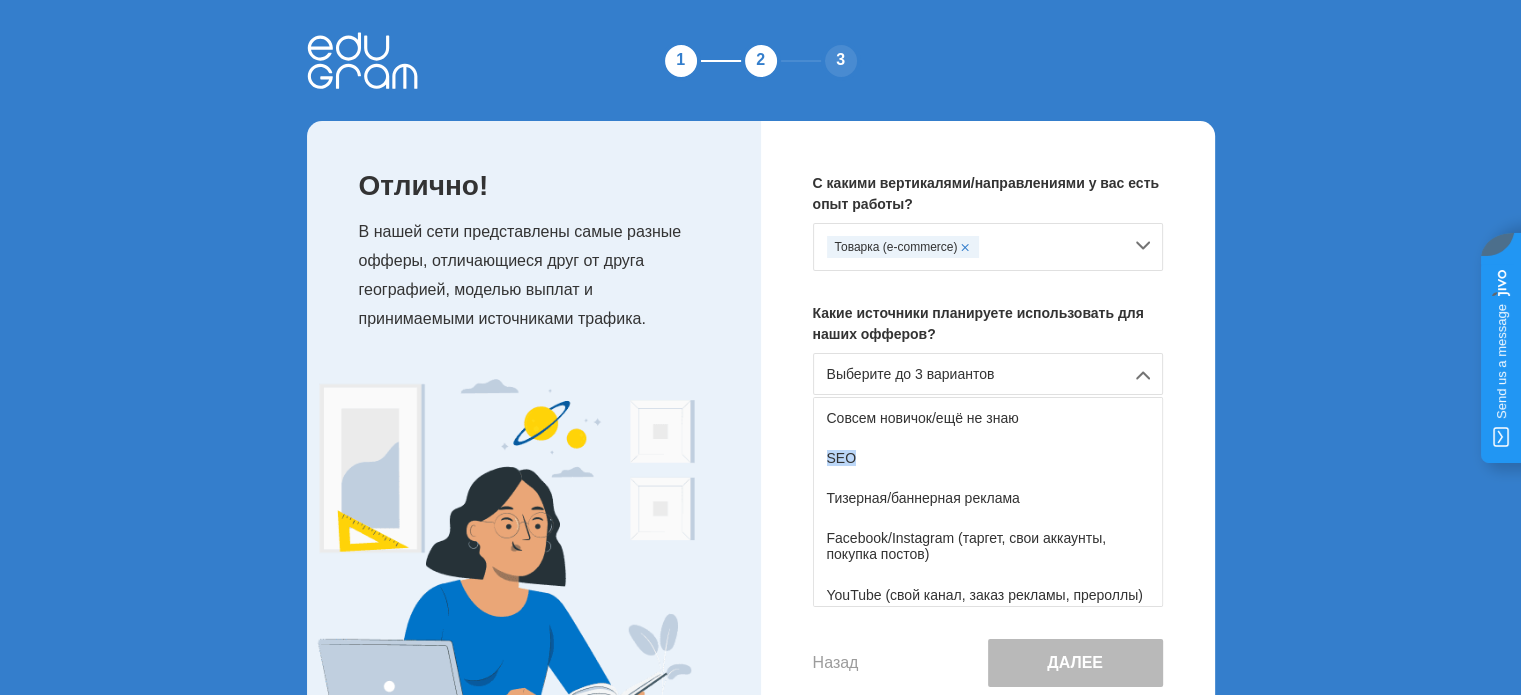 drag, startPoint x: 1160, startPoint y: 436, endPoint x: 1163, endPoint y: 471, distance: 35.128338 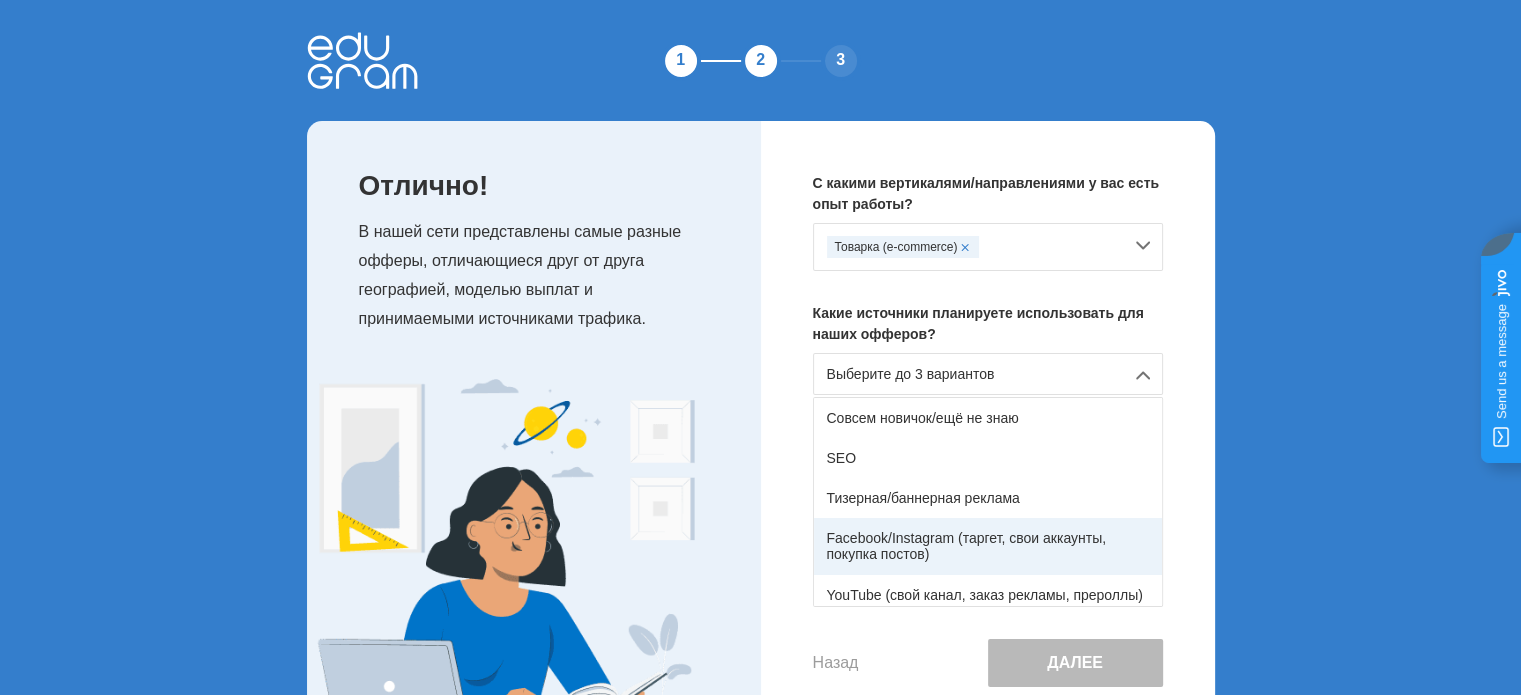 click on "Facebook/Instagram (таргет, свои аккаунты, покупка постов)" at bounding box center (988, 546) 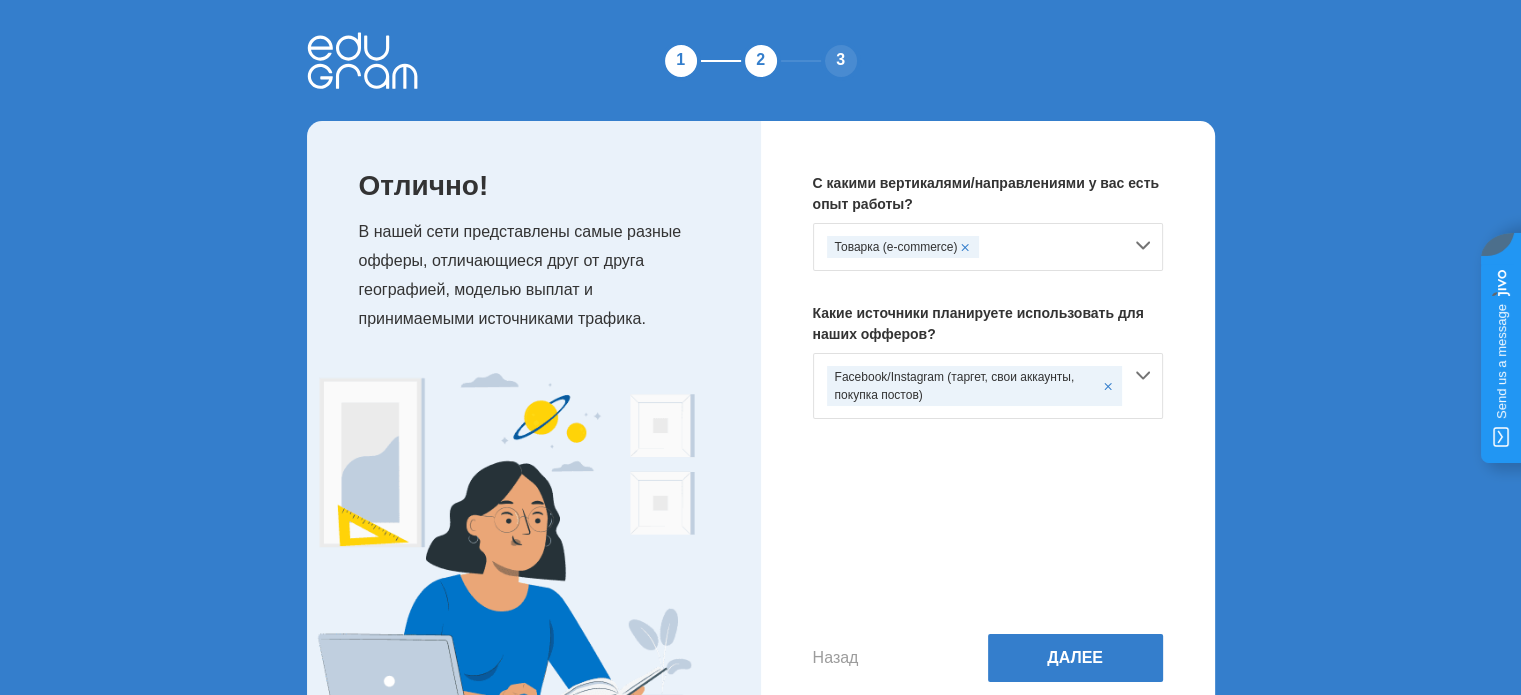 click on "Facebook/Instagram (таргет, свои аккаунты, покупка постов)" at bounding box center [988, 386] 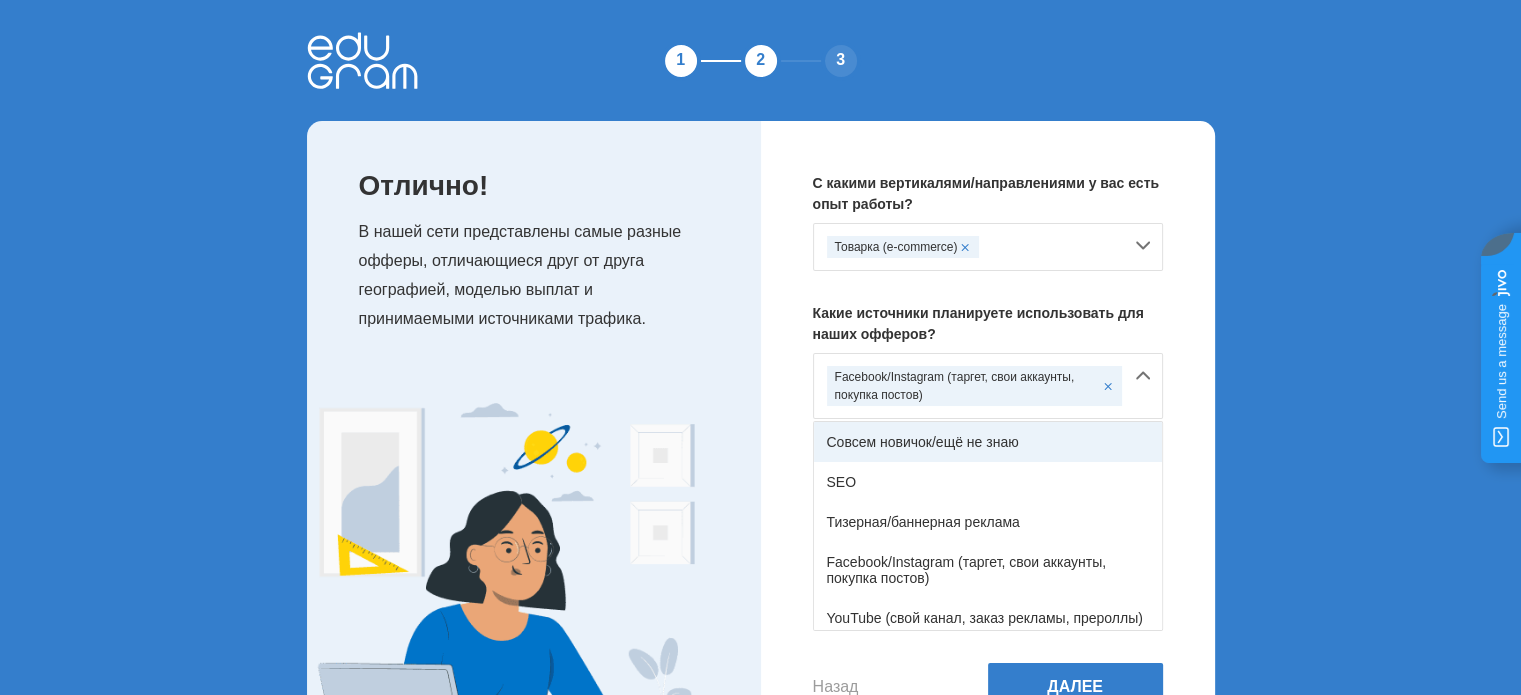 click on "Совсем новичок/ещё не знаю" at bounding box center [988, 442] 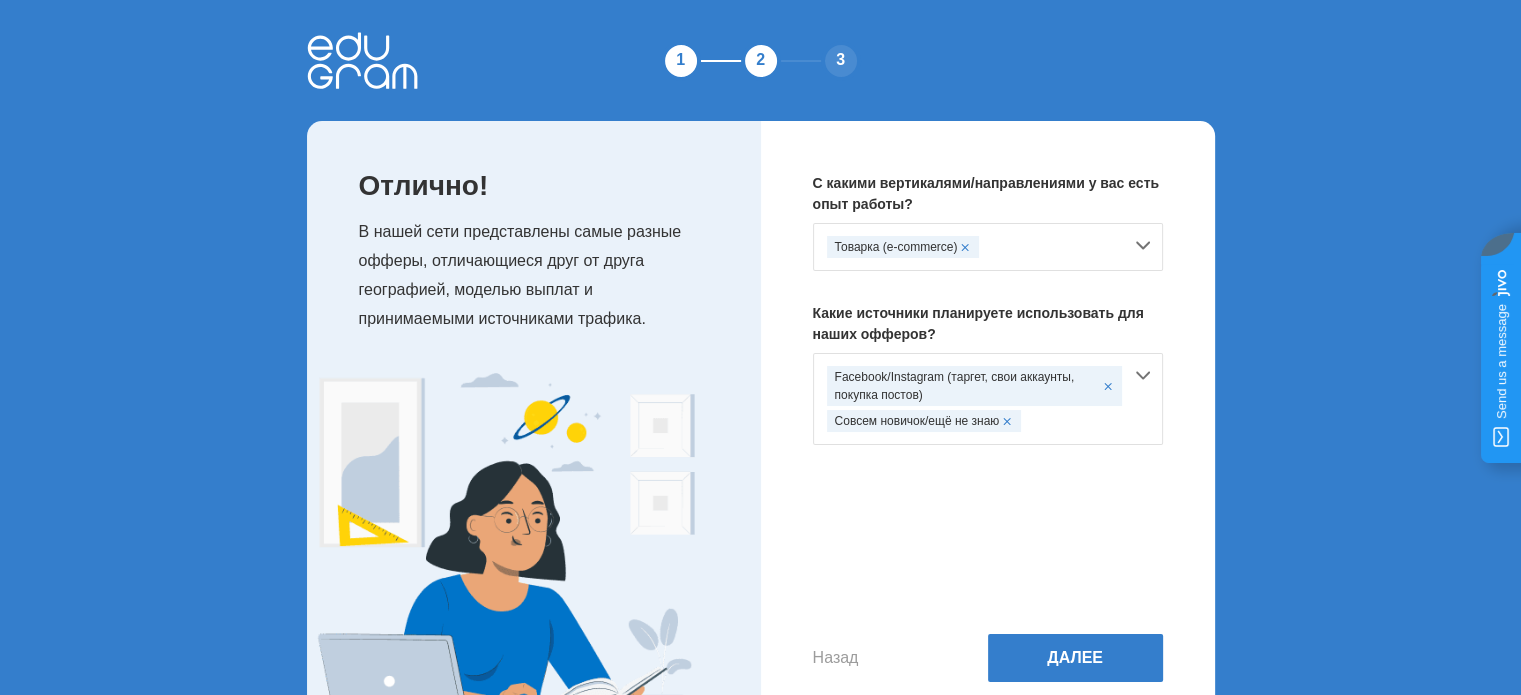 click on "Facebook/Instagram (таргет, свои аккаунты, покупка постов) Совсем новичок/ещё не знаю" at bounding box center [988, 399] 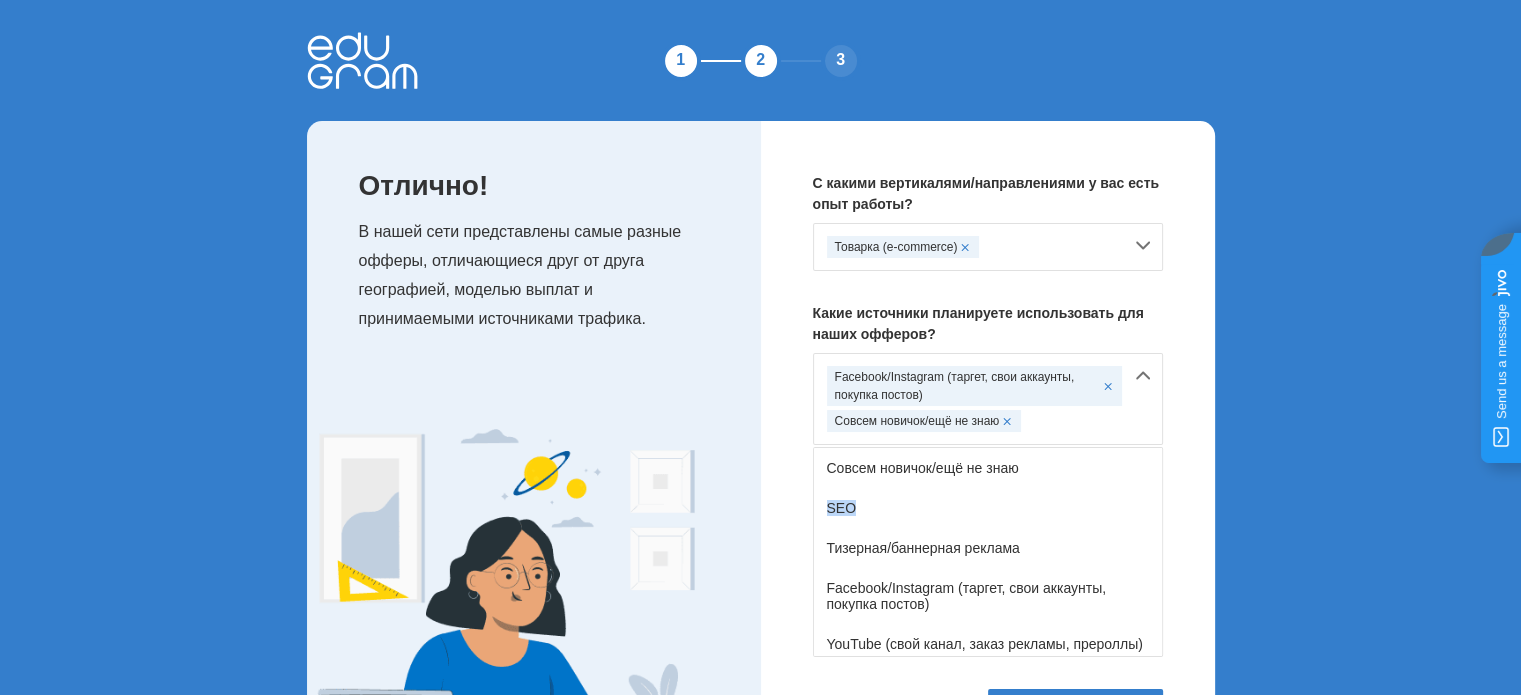 drag, startPoint x: 1160, startPoint y: 456, endPoint x: 1159, endPoint y: 525, distance: 69.00725 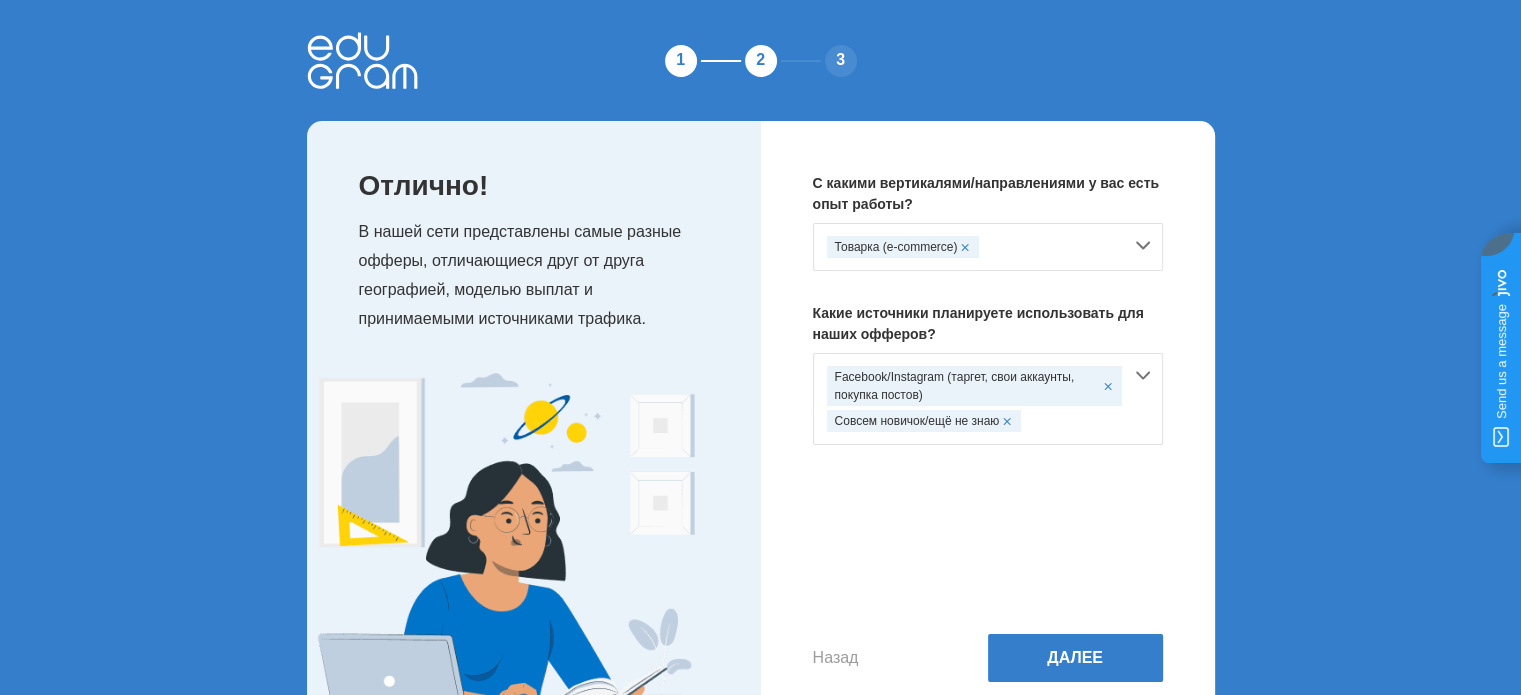 click on "Facebook/Instagram (таргет, свои аккаунты, покупка постов) Совсем новичок/ещё не знаю" at bounding box center (988, 399) 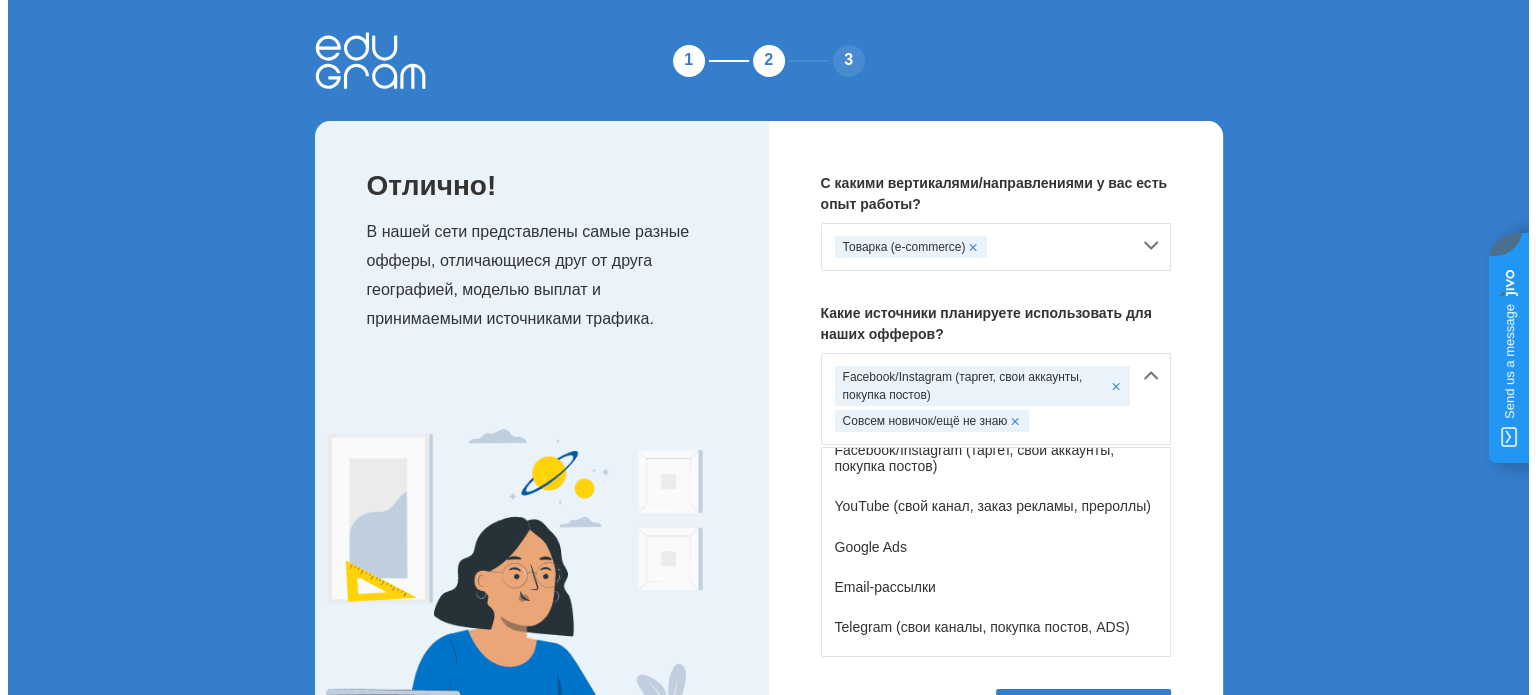 scroll, scrollTop: 142, scrollLeft: 0, axis: vertical 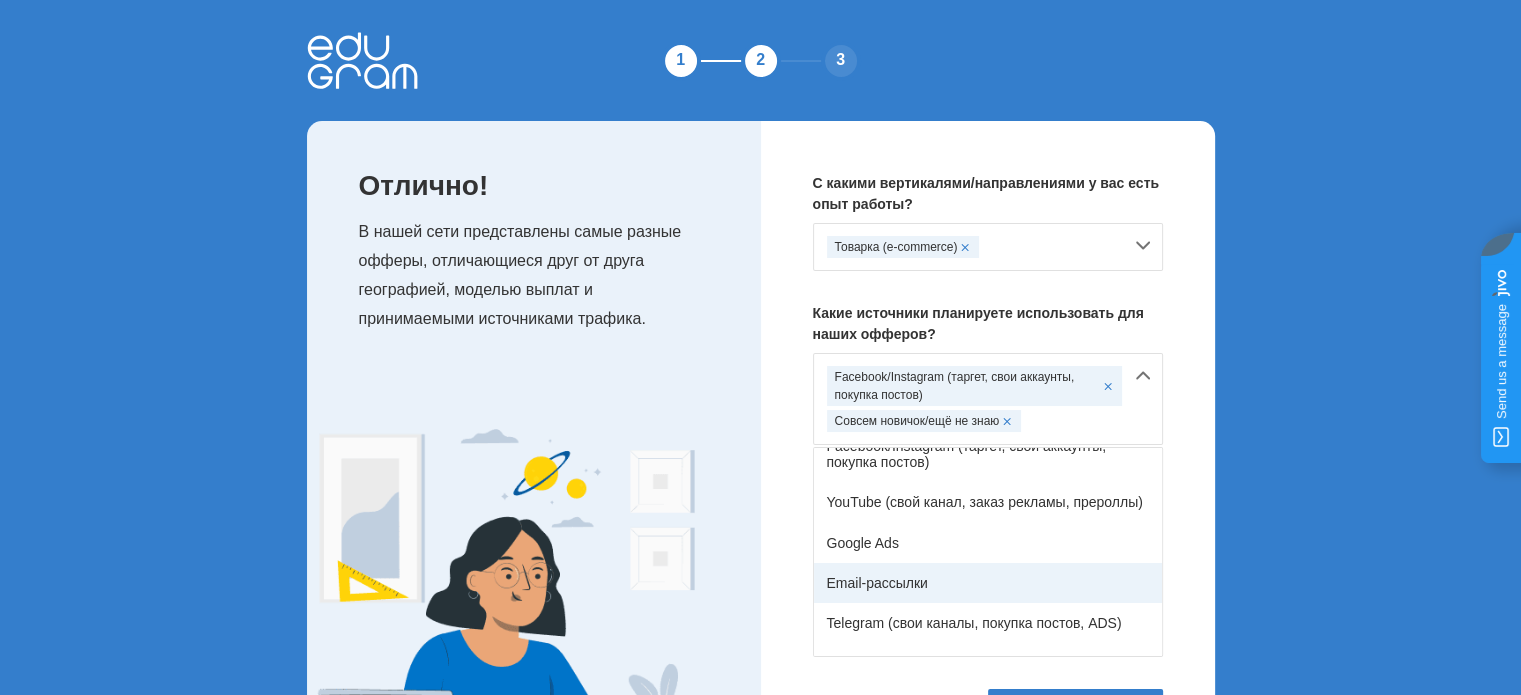 click on "Email-рассылки" at bounding box center [988, 583] 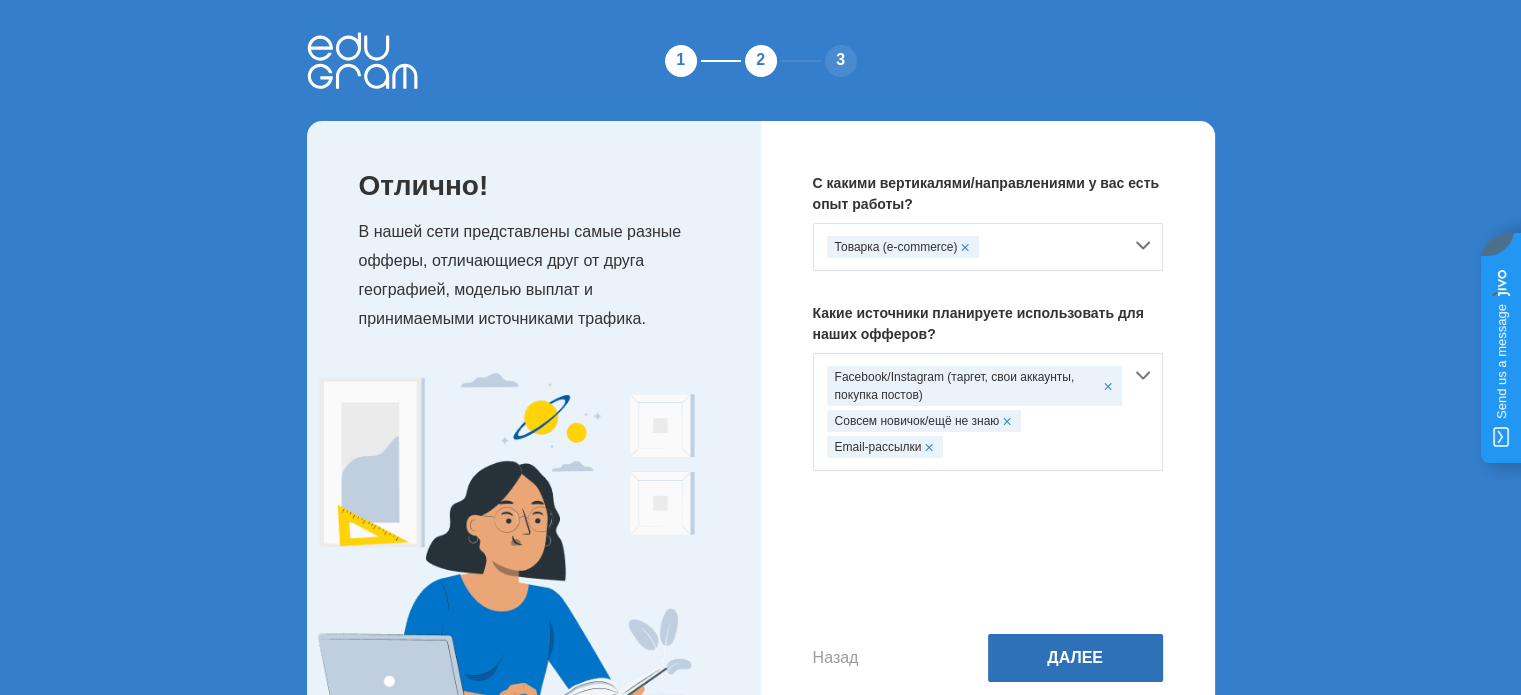 click on "Далее" at bounding box center (1075, 658) 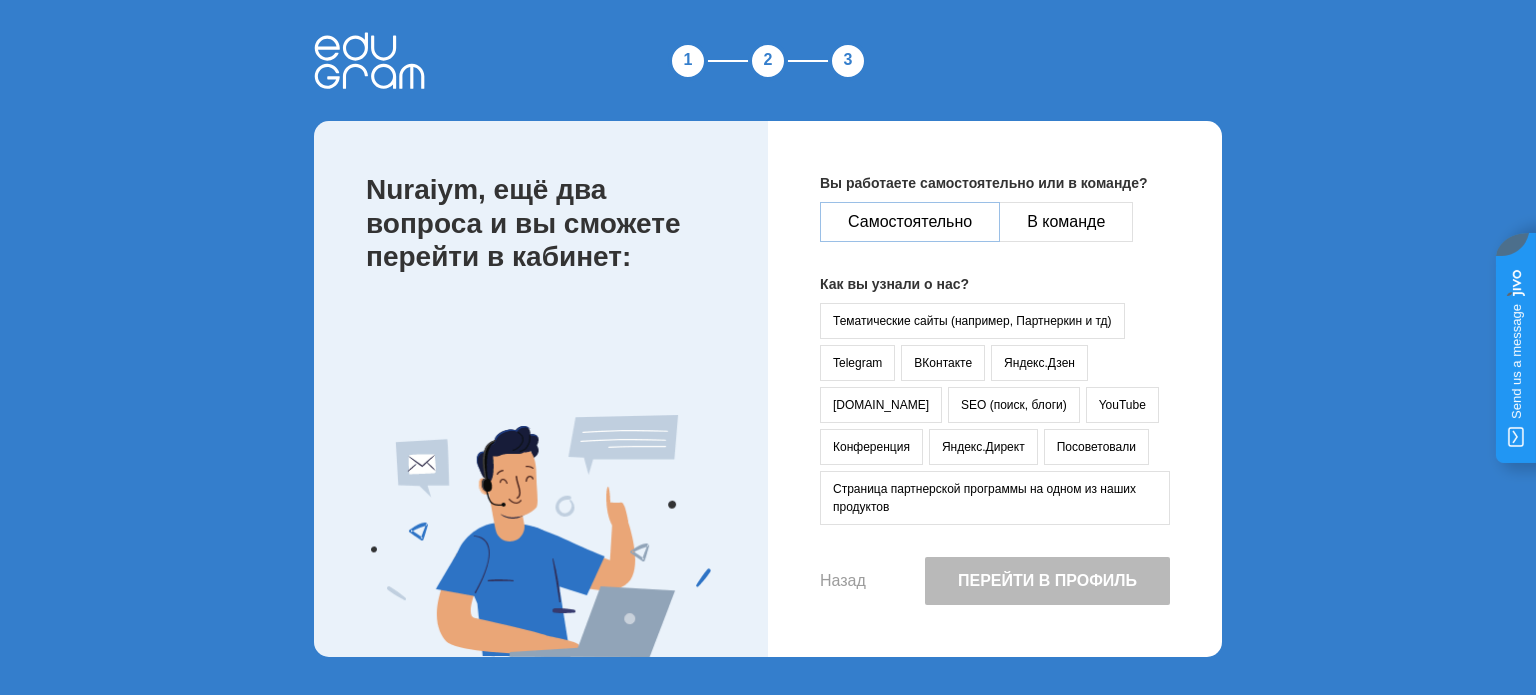 click on "Самостоятельно" at bounding box center [910, 222] 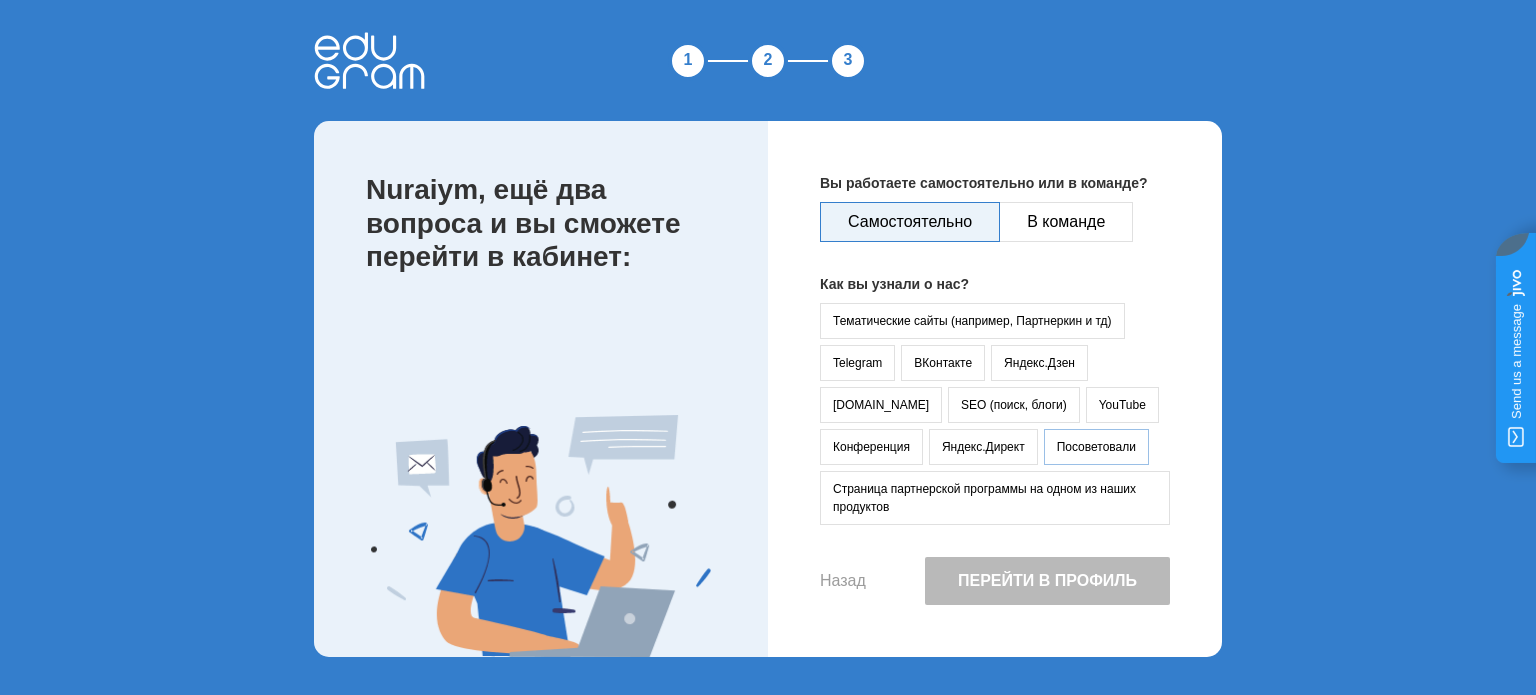 click on "Посоветовали" at bounding box center (1096, 447) 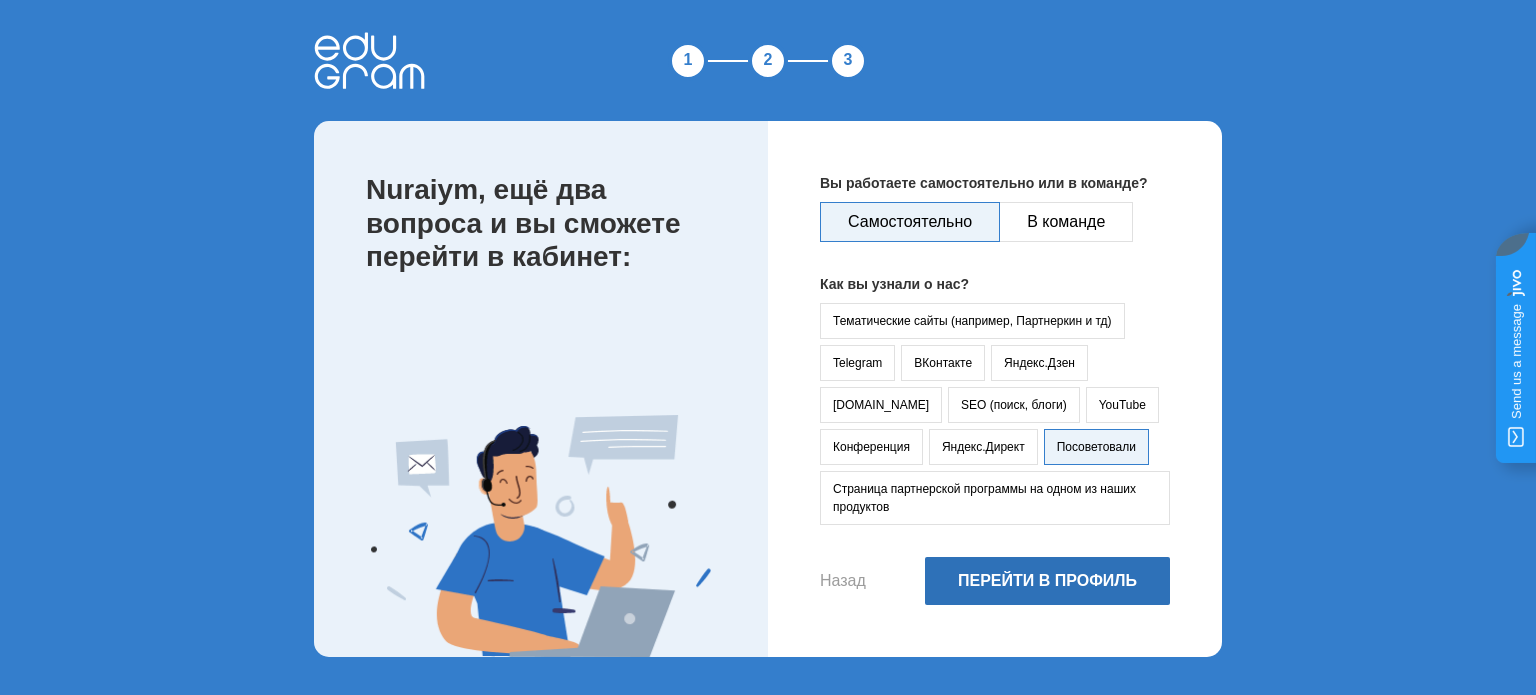click on "Перейти в профиль" at bounding box center [1047, 581] 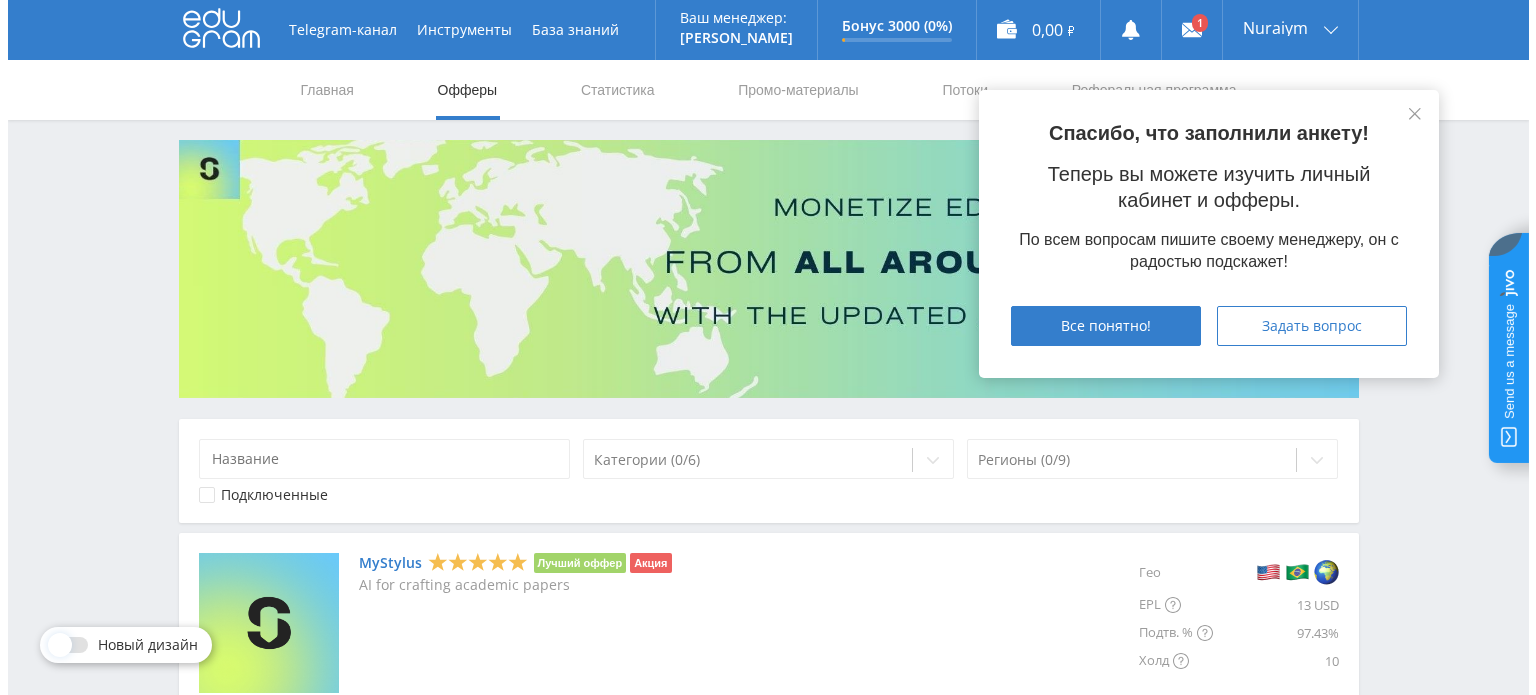 scroll, scrollTop: 0, scrollLeft: 0, axis: both 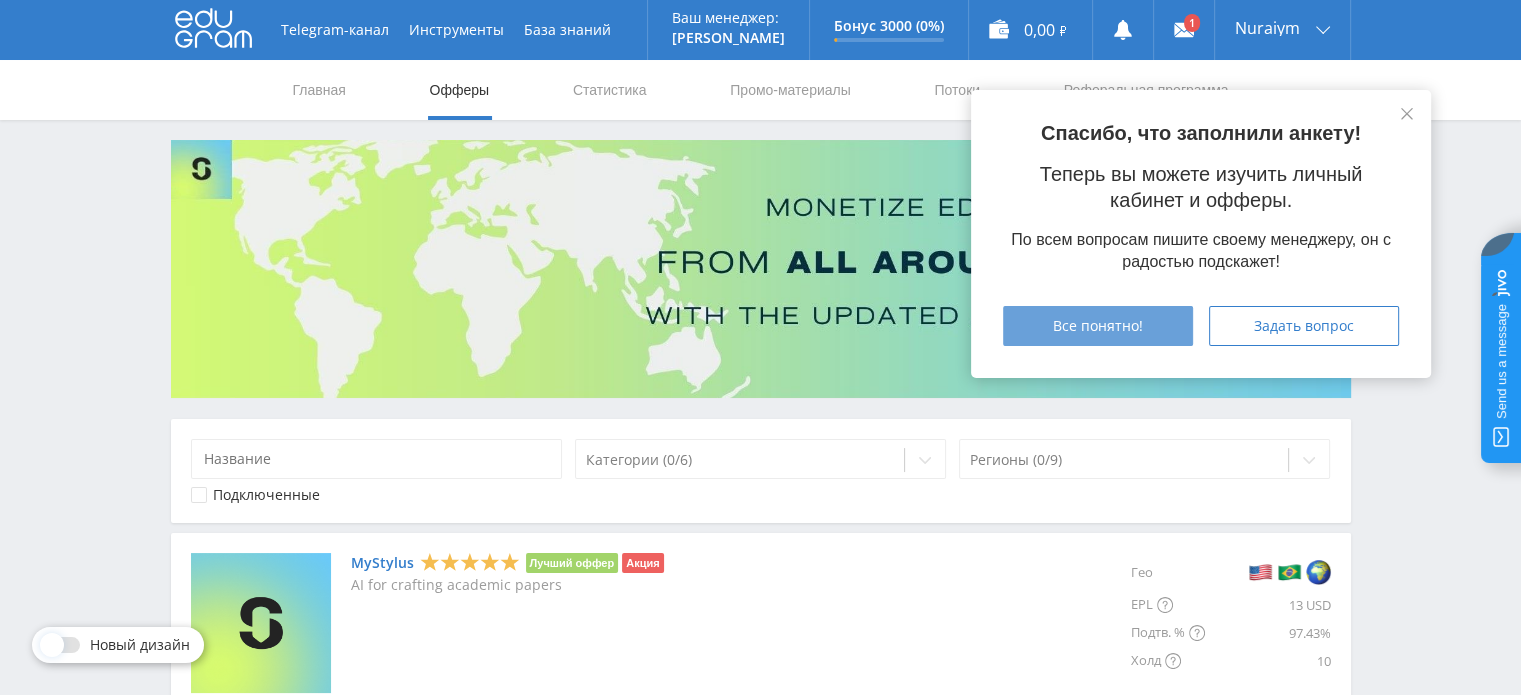 click on "Все понятно!" at bounding box center [1098, 326] 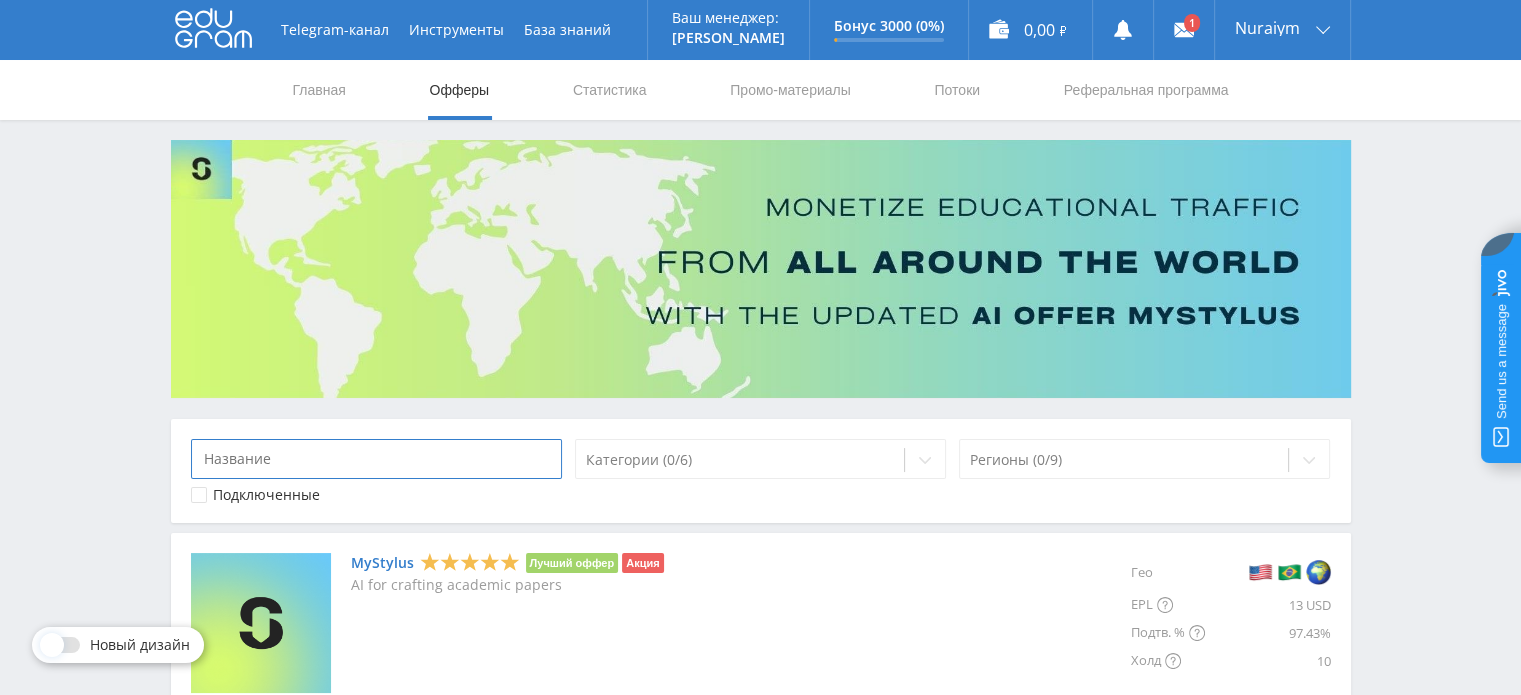 click at bounding box center [377, 459] 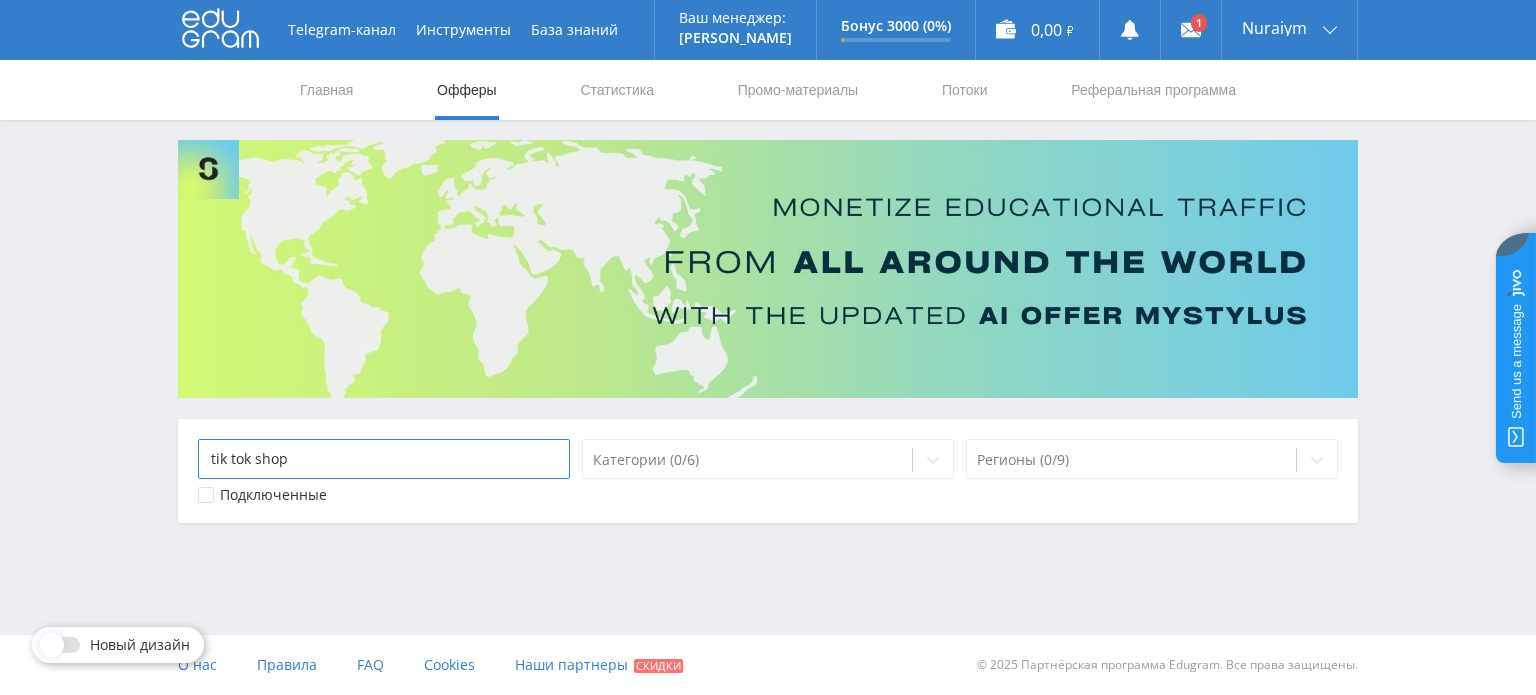 type on "tik tok shop" 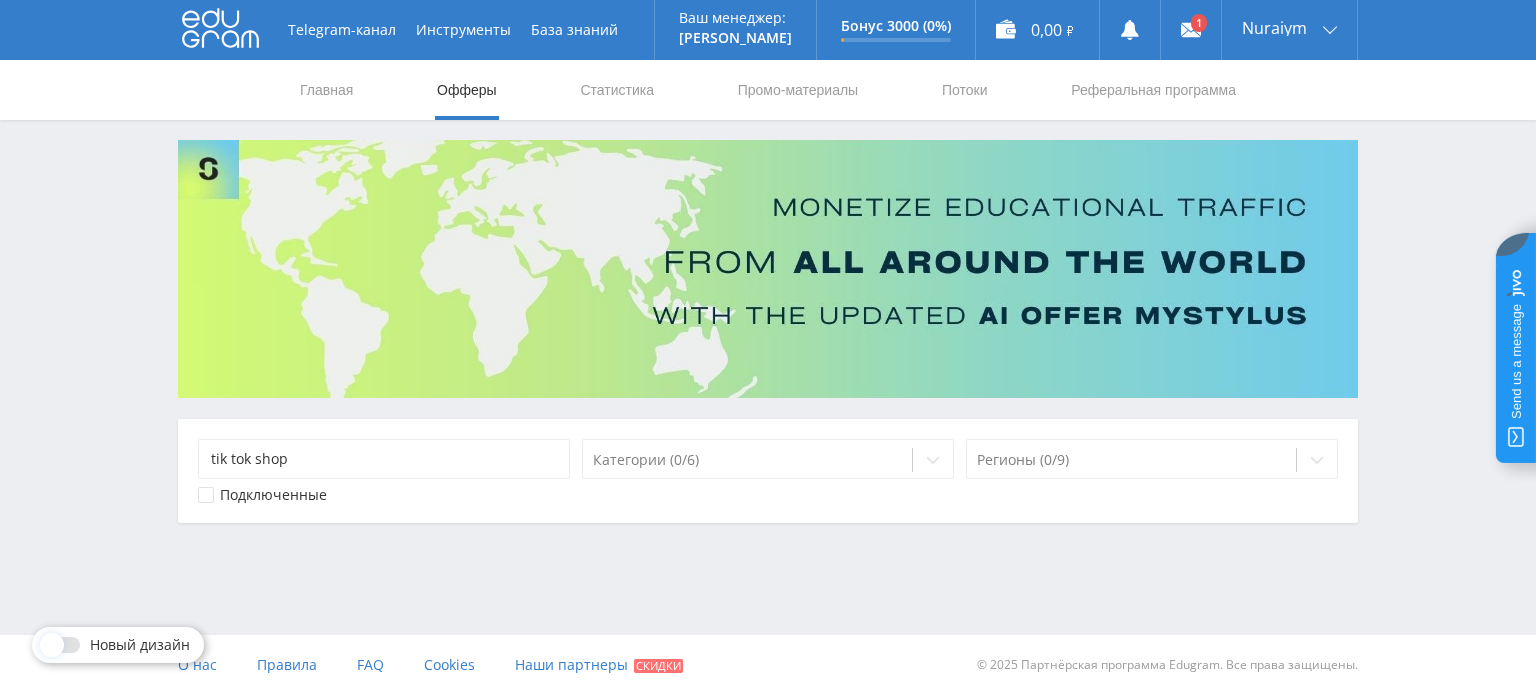 click on "Telegram-канал Инструменты База знаний
Ваш менеджер:
Alex
Alex
Online
@edugram_support
Задать вопрос менеджеру
Бонус 3000 (0%)
Заработано 0 из 5 000 ₽" at bounding box center [768, 311] 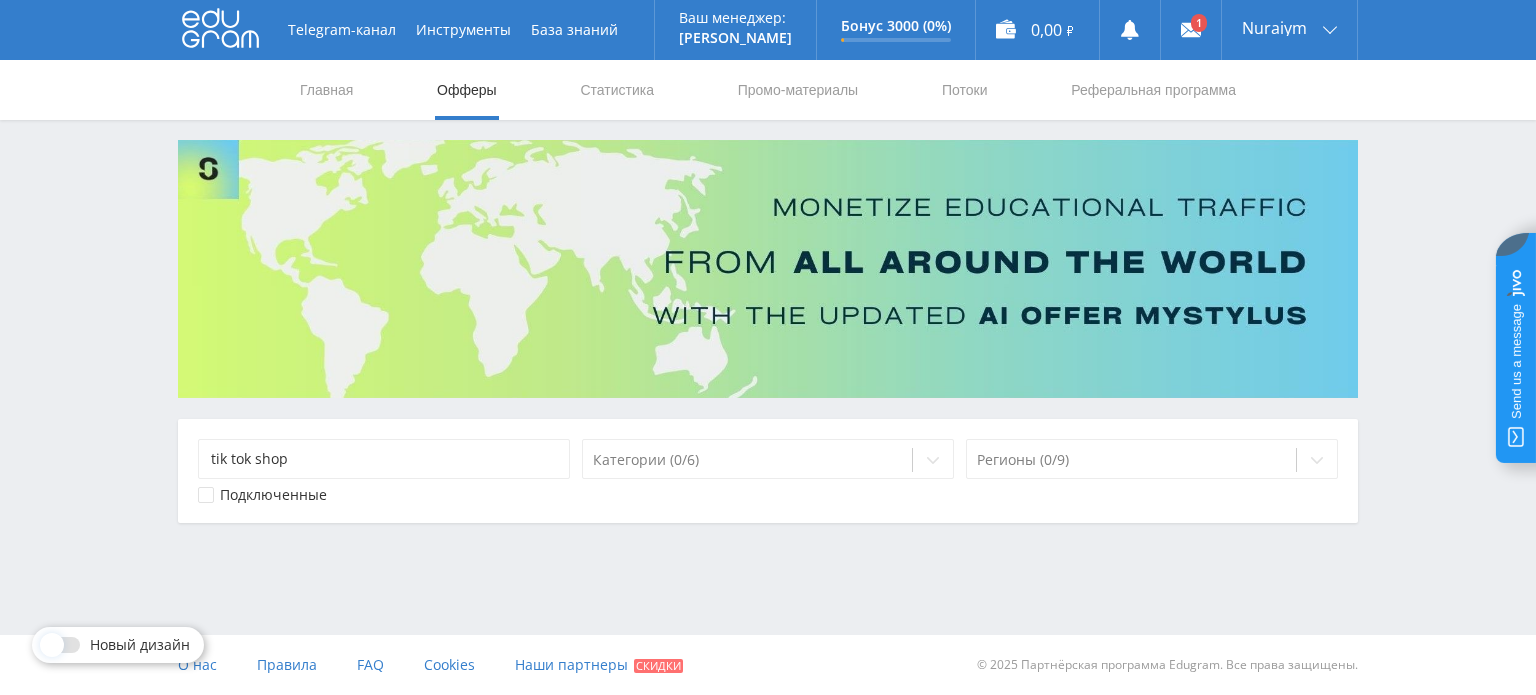 click at bounding box center [206, 495] 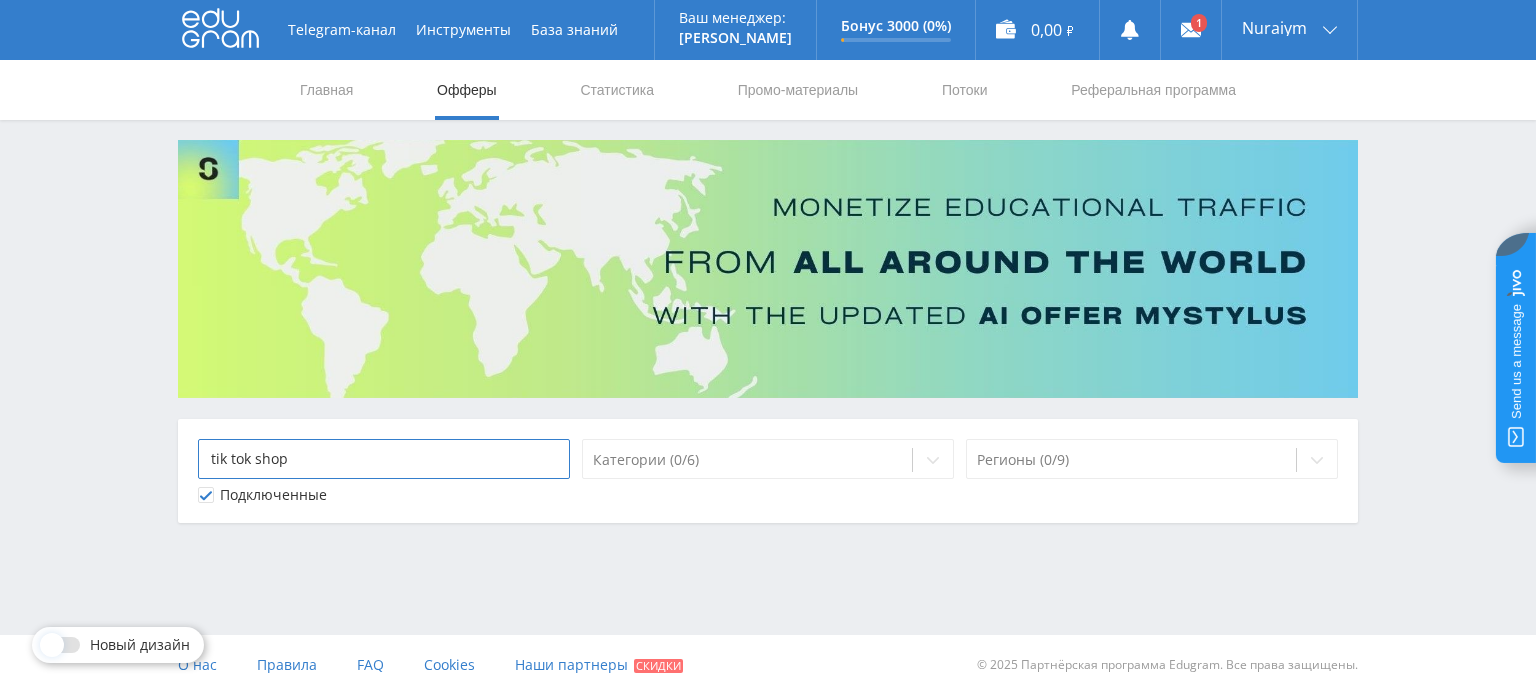 click on "tik tok shop" at bounding box center [384, 459] 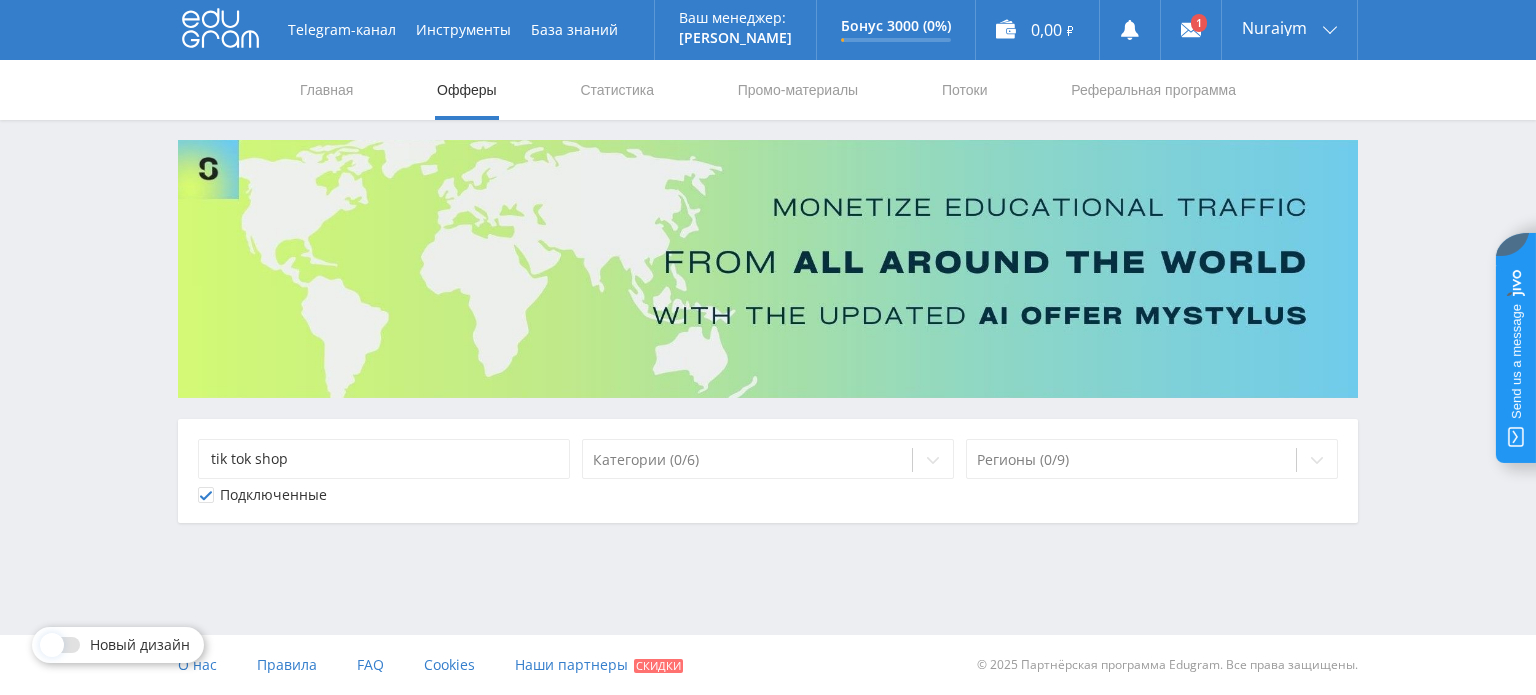 click on "Telegram-канал Инструменты База знаний
Ваш менеджер:
Alex
Alex
Online
@edugram_support
Задать вопрос менеджеру
Бонус 3000 (0%)
Заработано 0 из 5 000 ₽" at bounding box center (768, 311) 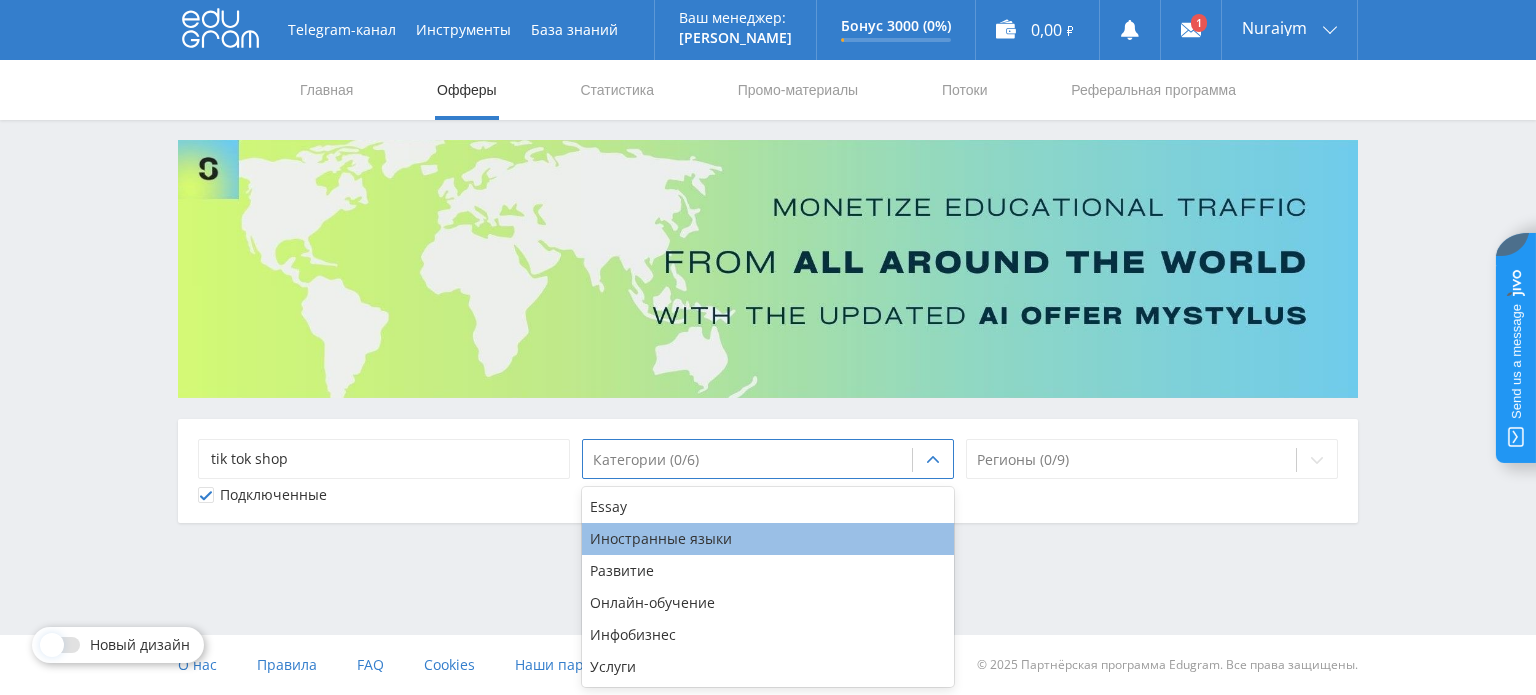 drag, startPoint x: 605, startPoint y: 468, endPoint x: 681, endPoint y: 543, distance: 106.77547 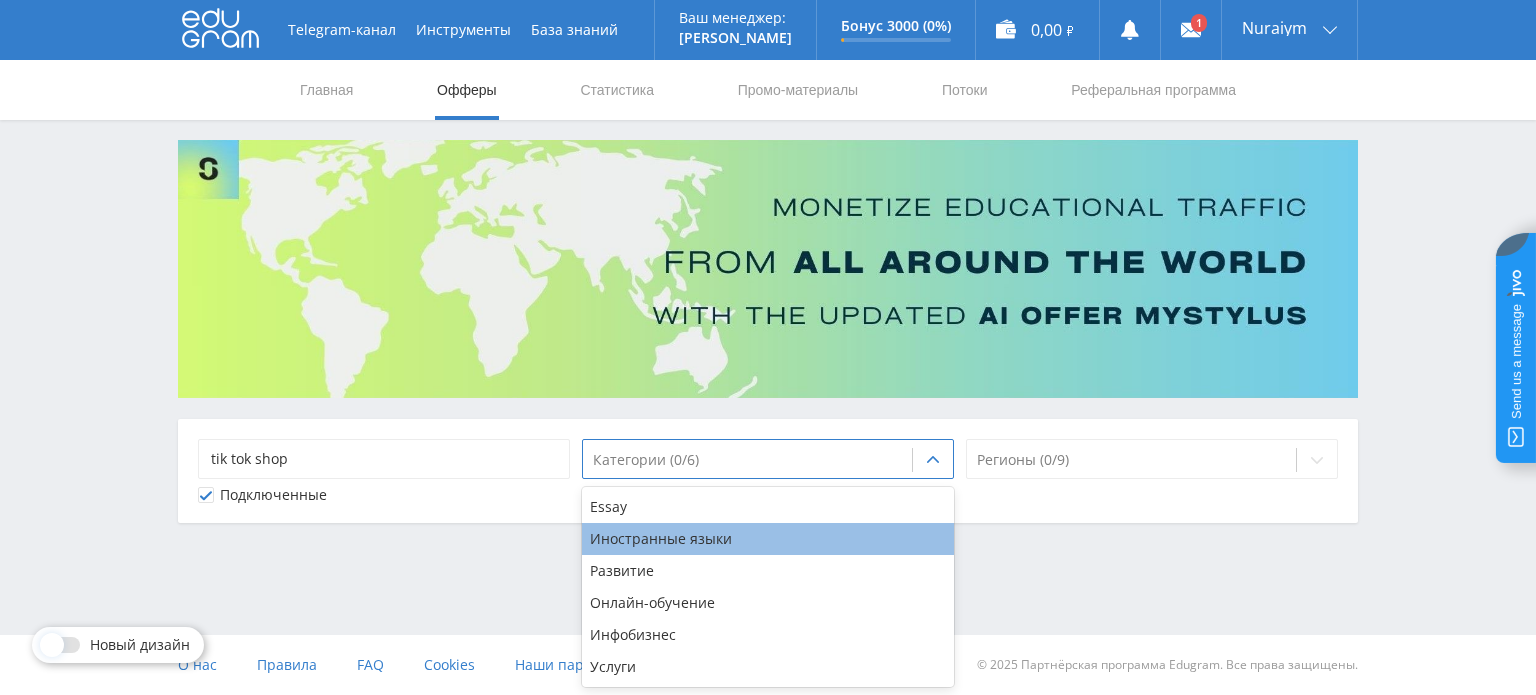 click at bounding box center [768, 347] 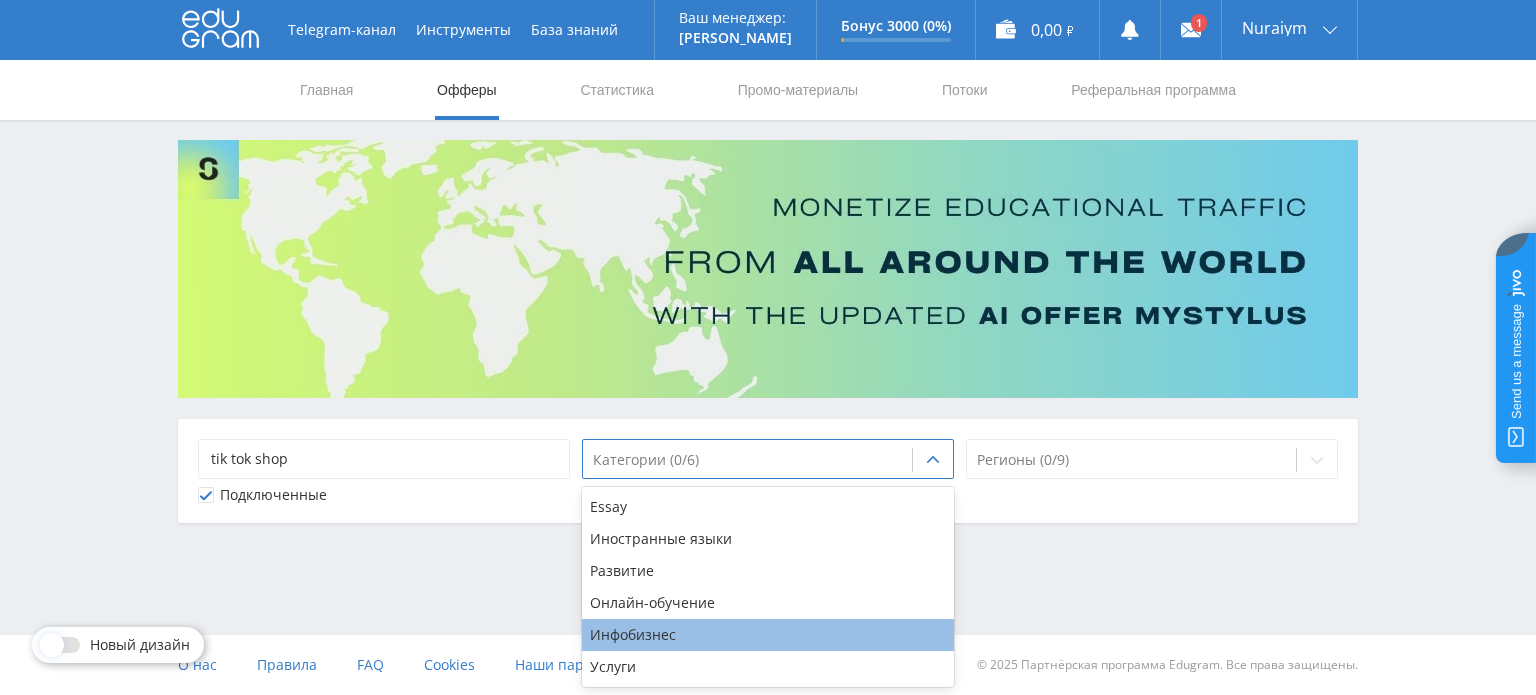 click on "Инфобизнес" at bounding box center [768, 635] 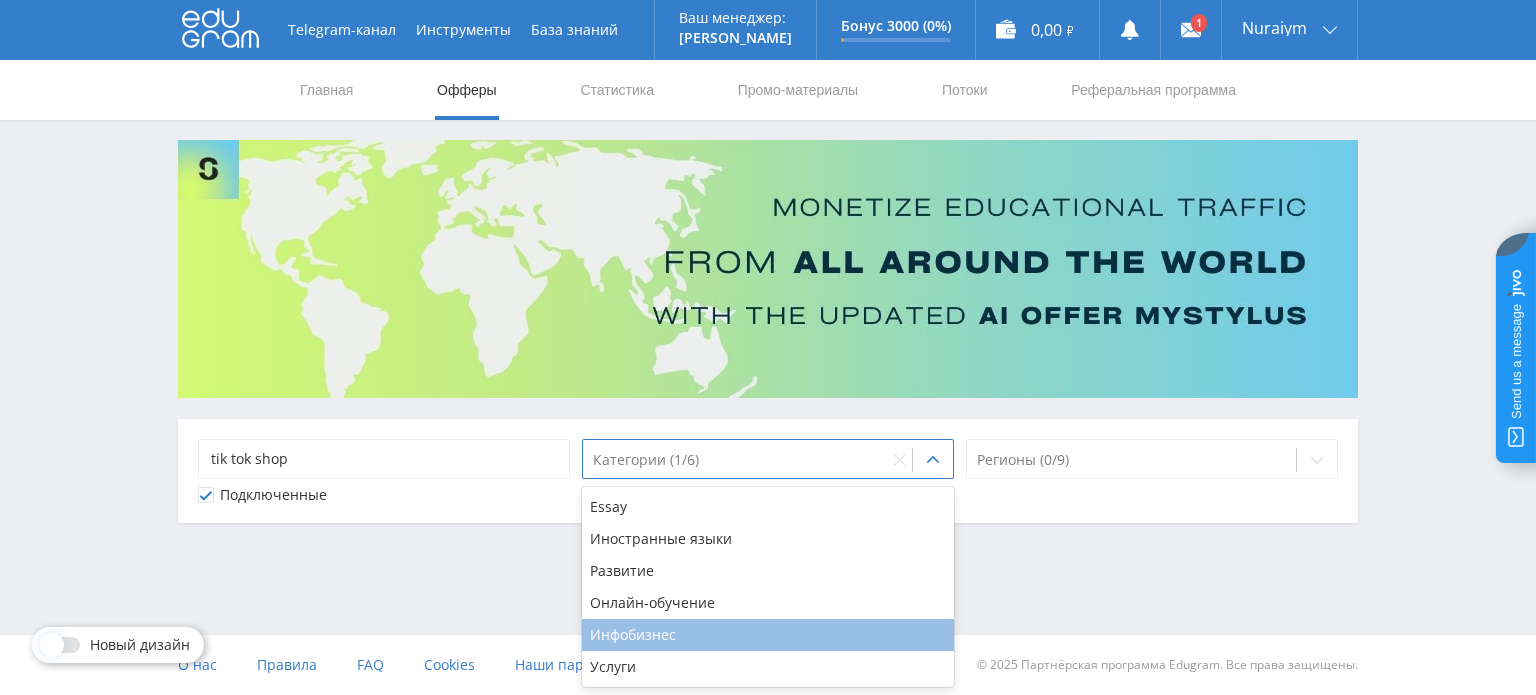 click on "Инфобизнес" at bounding box center [768, 635] 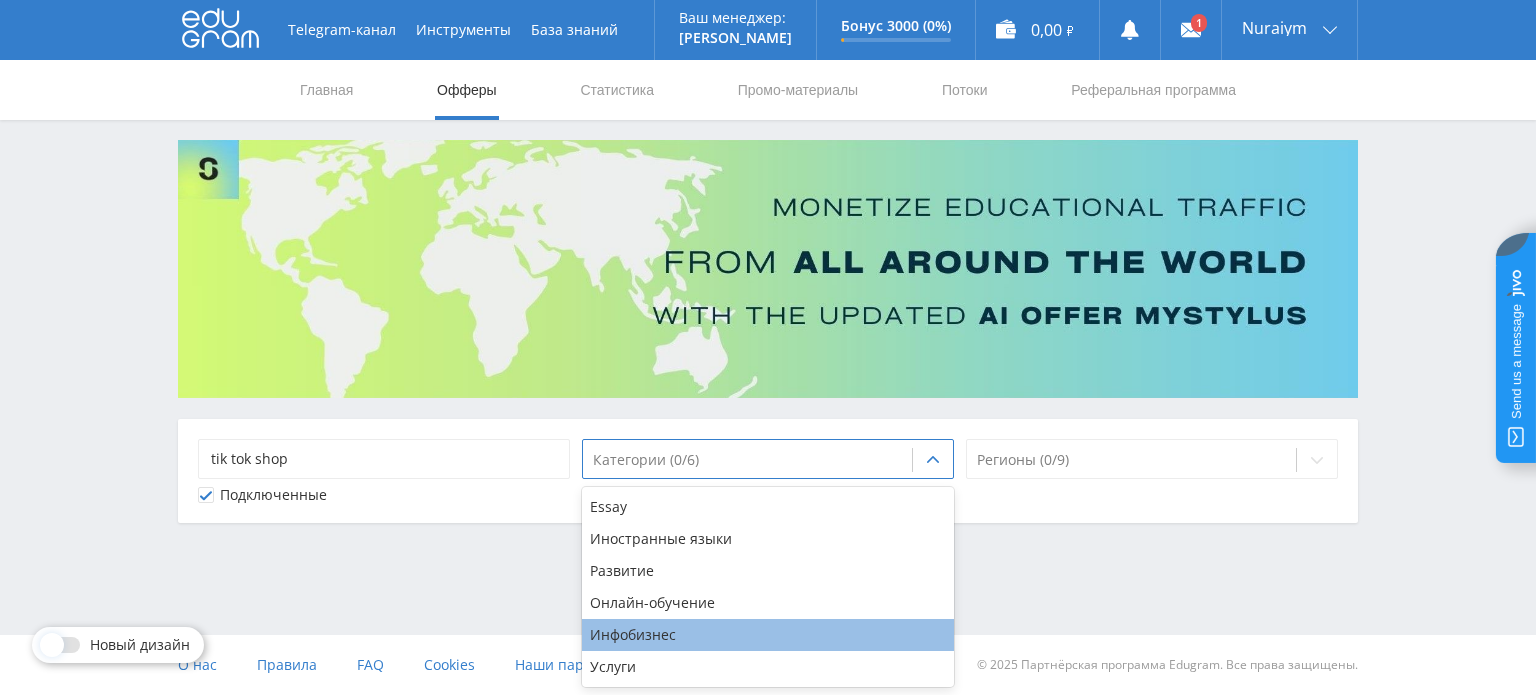 click on "Инфобизнес" at bounding box center [768, 635] 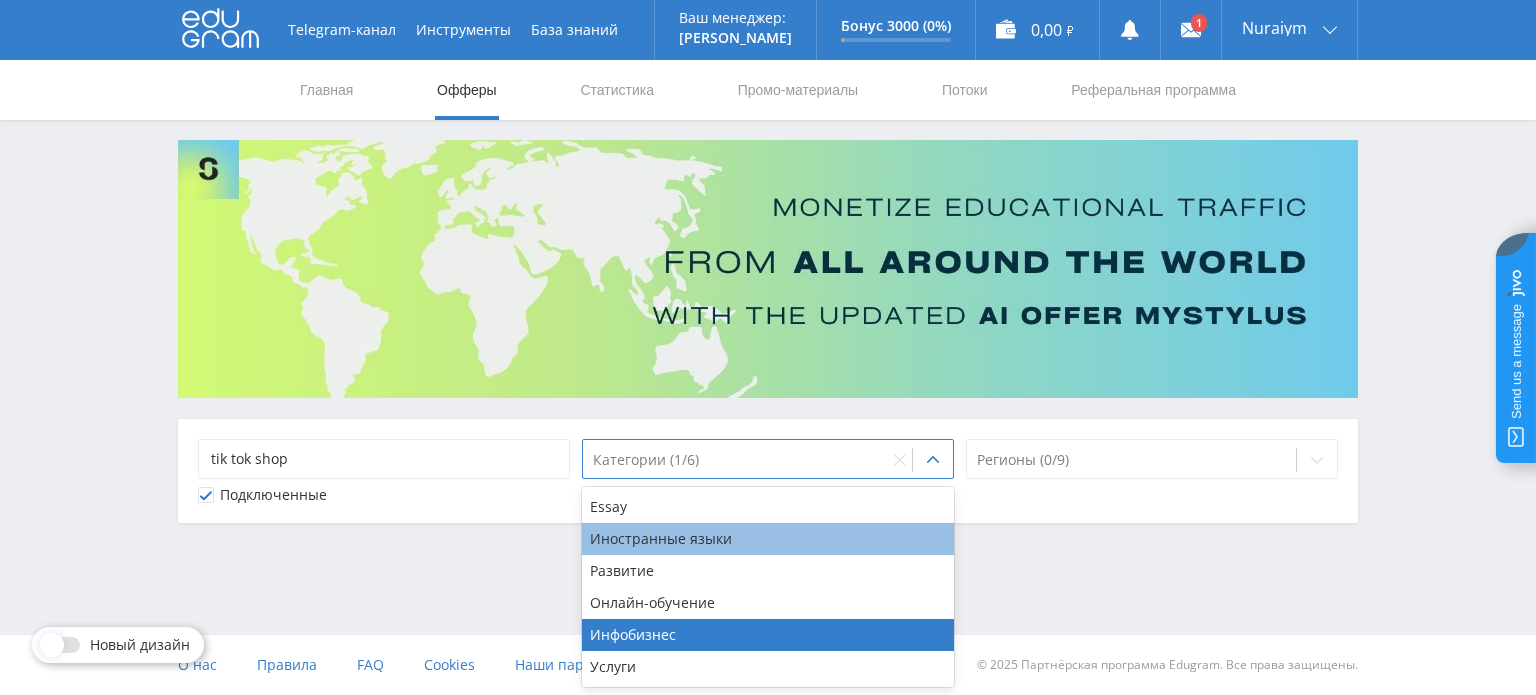 click on "Иностранные языки" at bounding box center [768, 539] 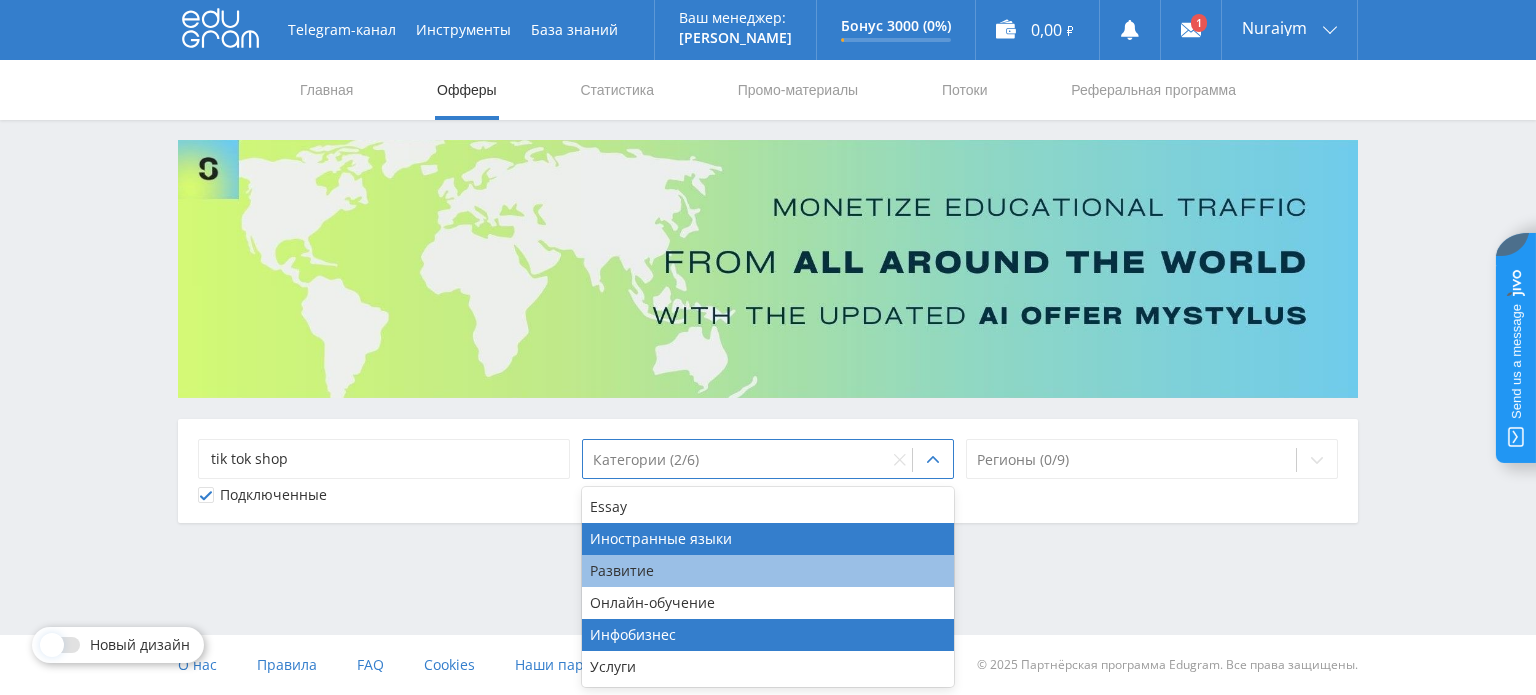 click on "Развитие" at bounding box center [768, 571] 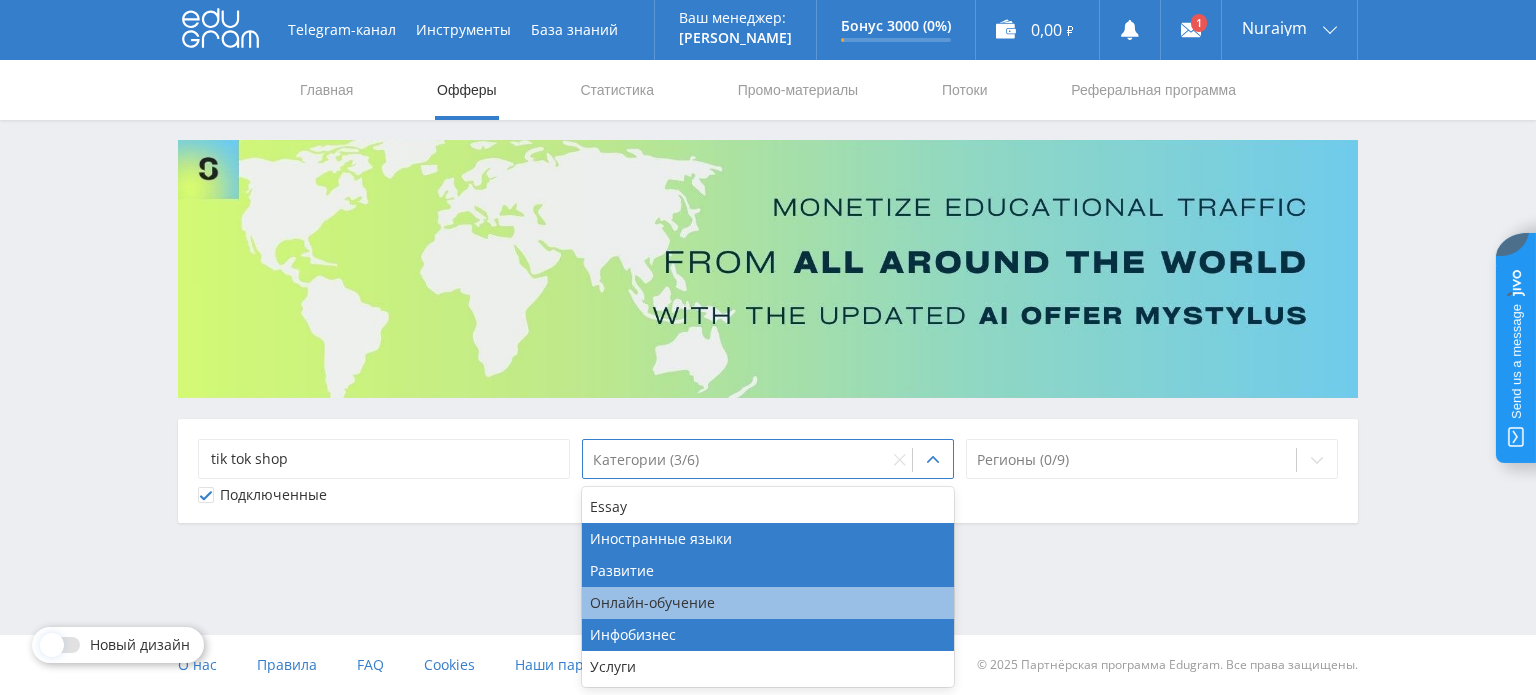click on "Онлайн-обучение" at bounding box center [768, 603] 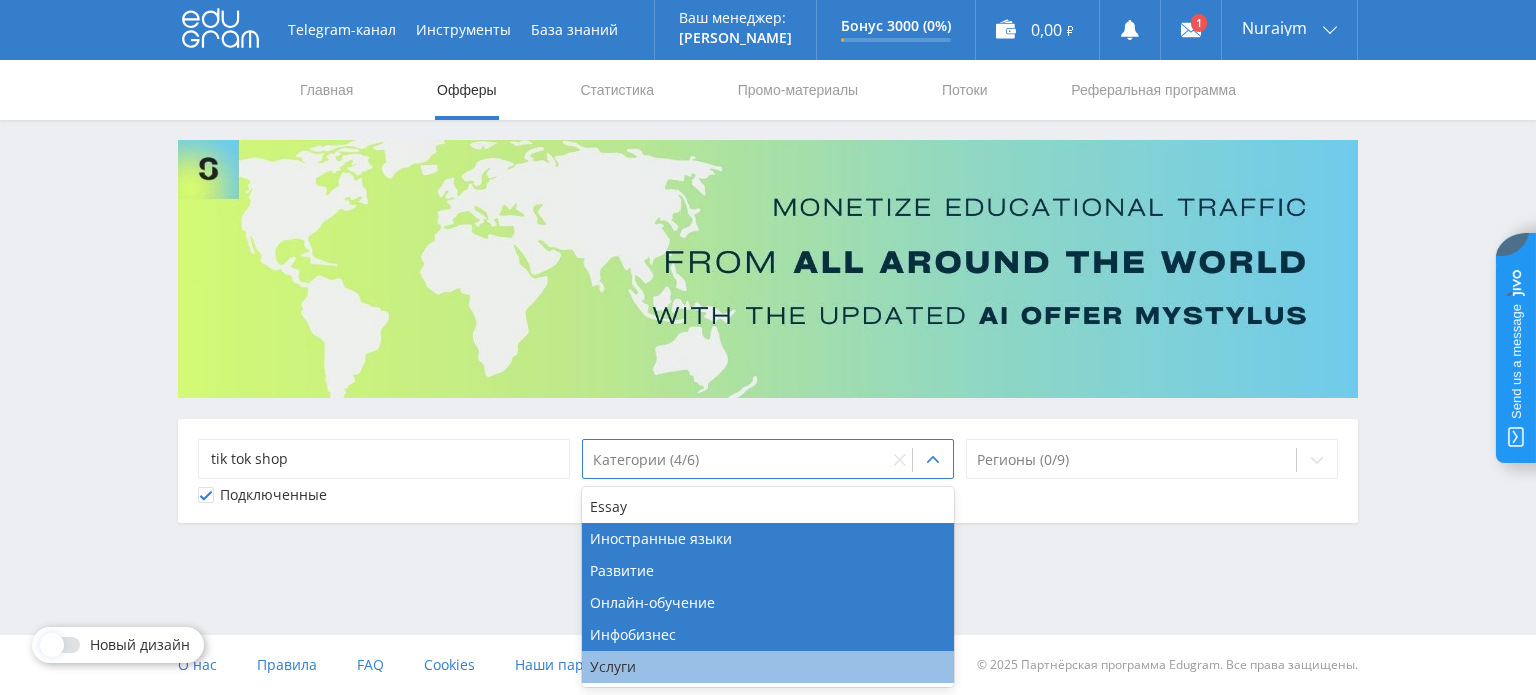 click on "Услуги" at bounding box center (768, 667) 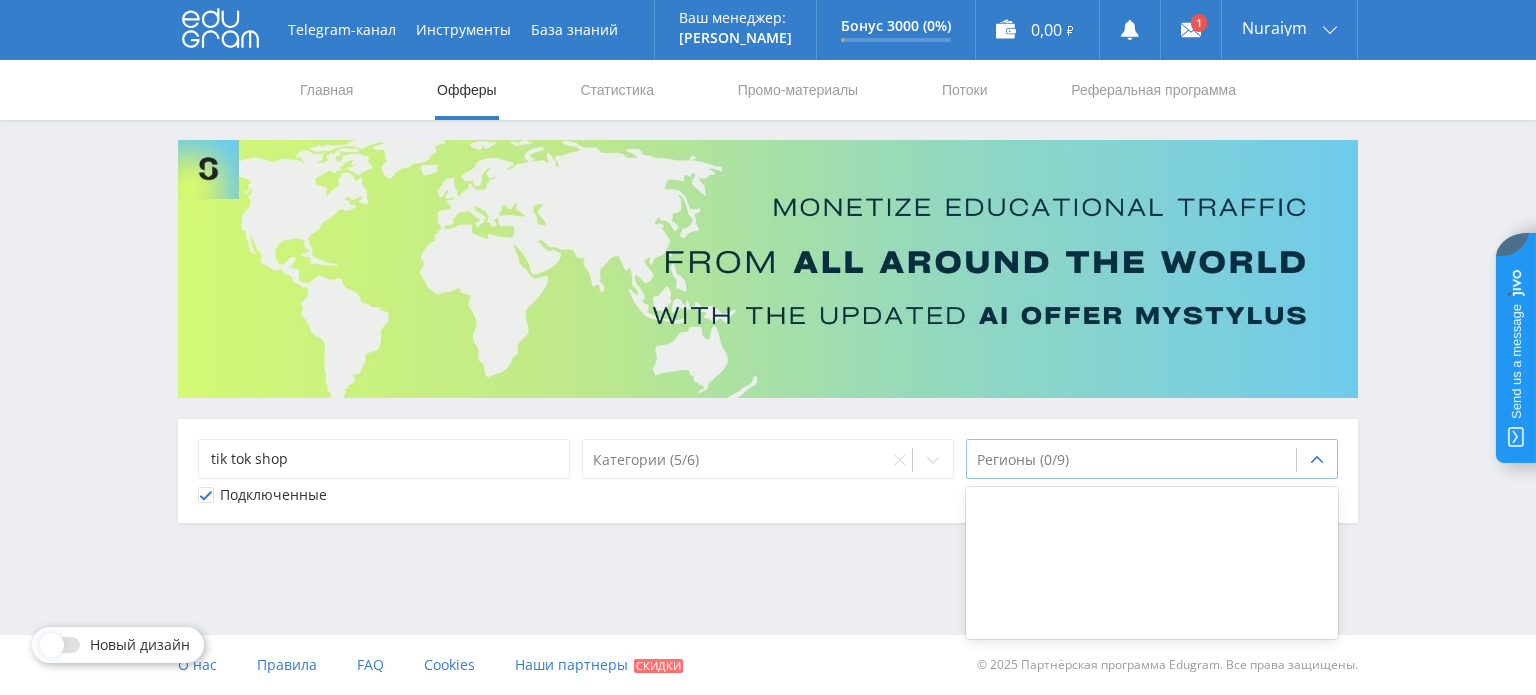 click at bounding box center [1131, 460] 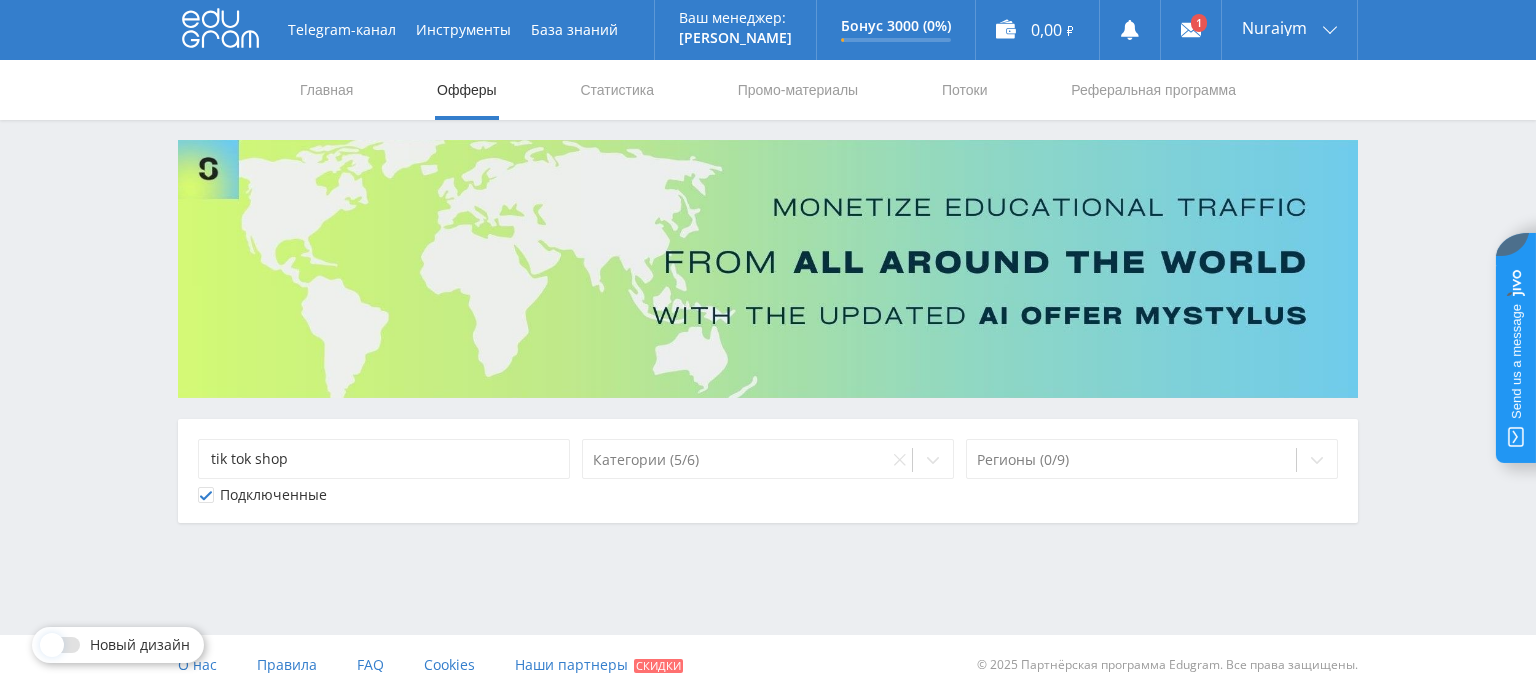 click on "Telegram-канал Инструменты База знаний
Ваш менеджер:
Alex
Alex
Online
@edugram_support
Задать вопрос менеджеру
Бонус 3000 (0%)
Заработано 0 из 5 000 ₽" at bounding box center [768, 311] 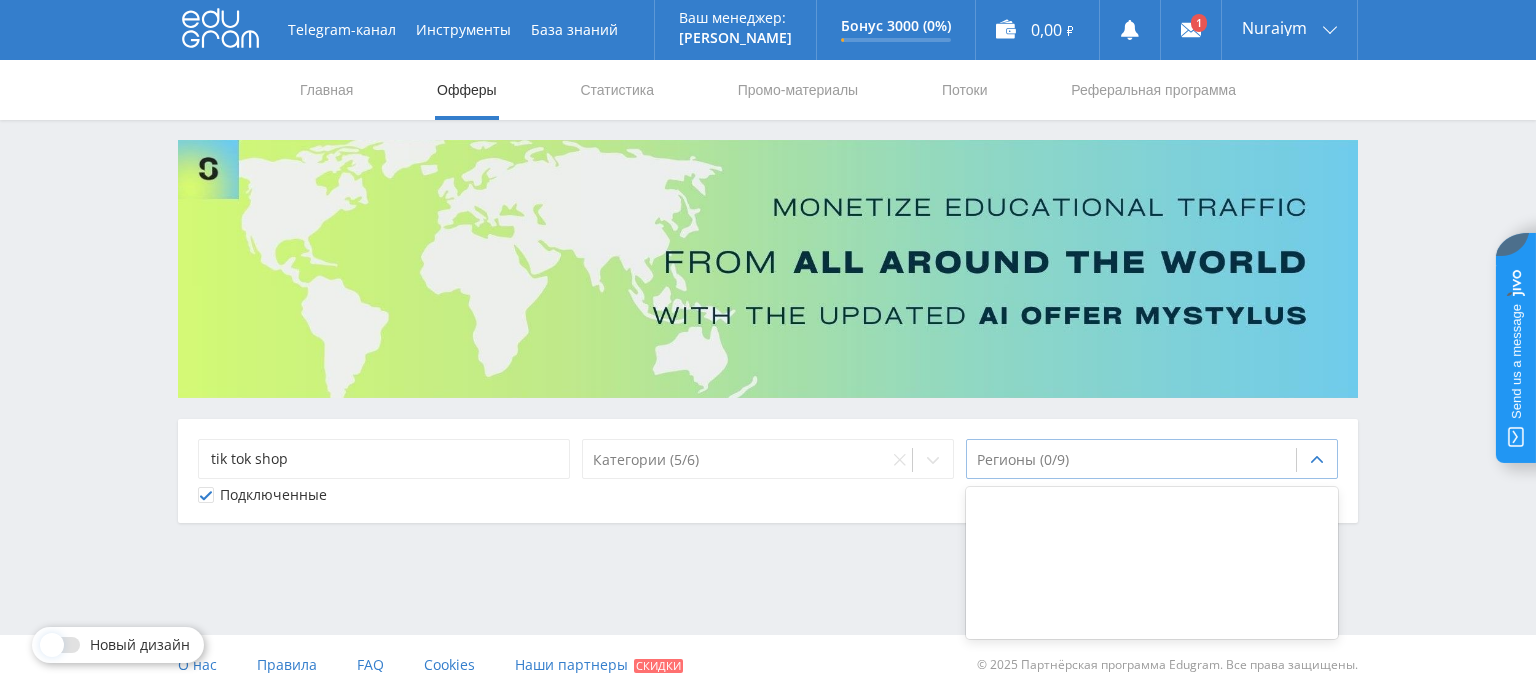 click 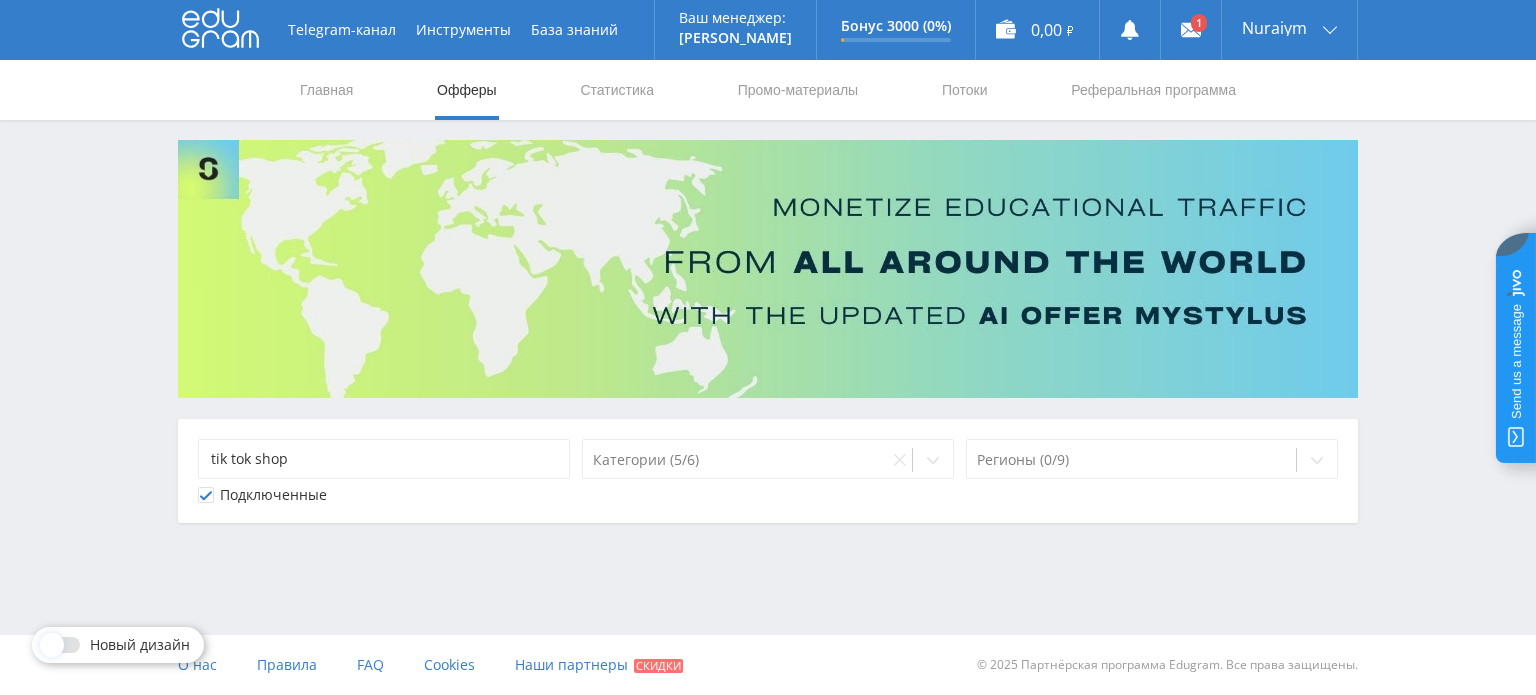 click on "Telegram-канал Инструменты База знаний
Ваш менеджер:
Alex
Alex
Online
@edugram_support
Задать вопрос менеджеру
Бонус 3000 (0%)
Заработано 0 из 5 000 ₽" at bounding box center (768, 311) 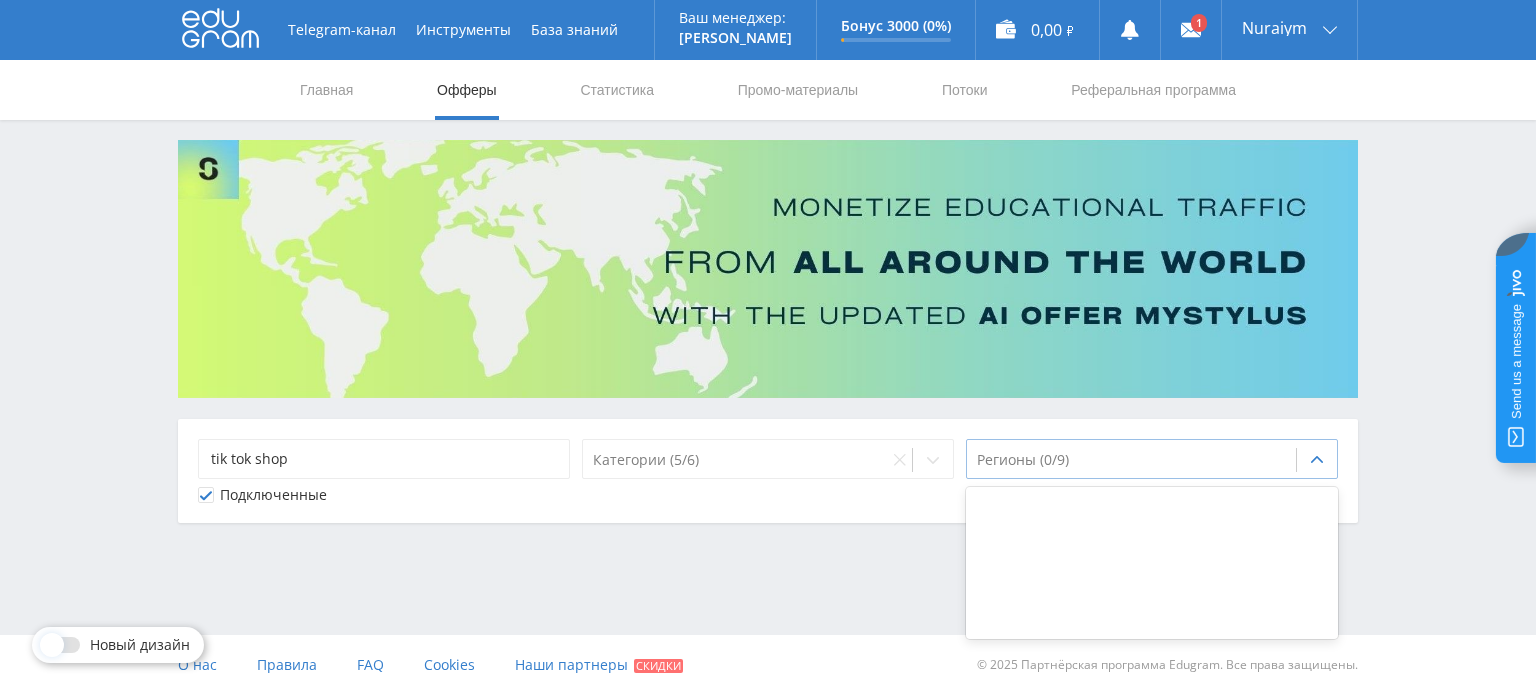 click 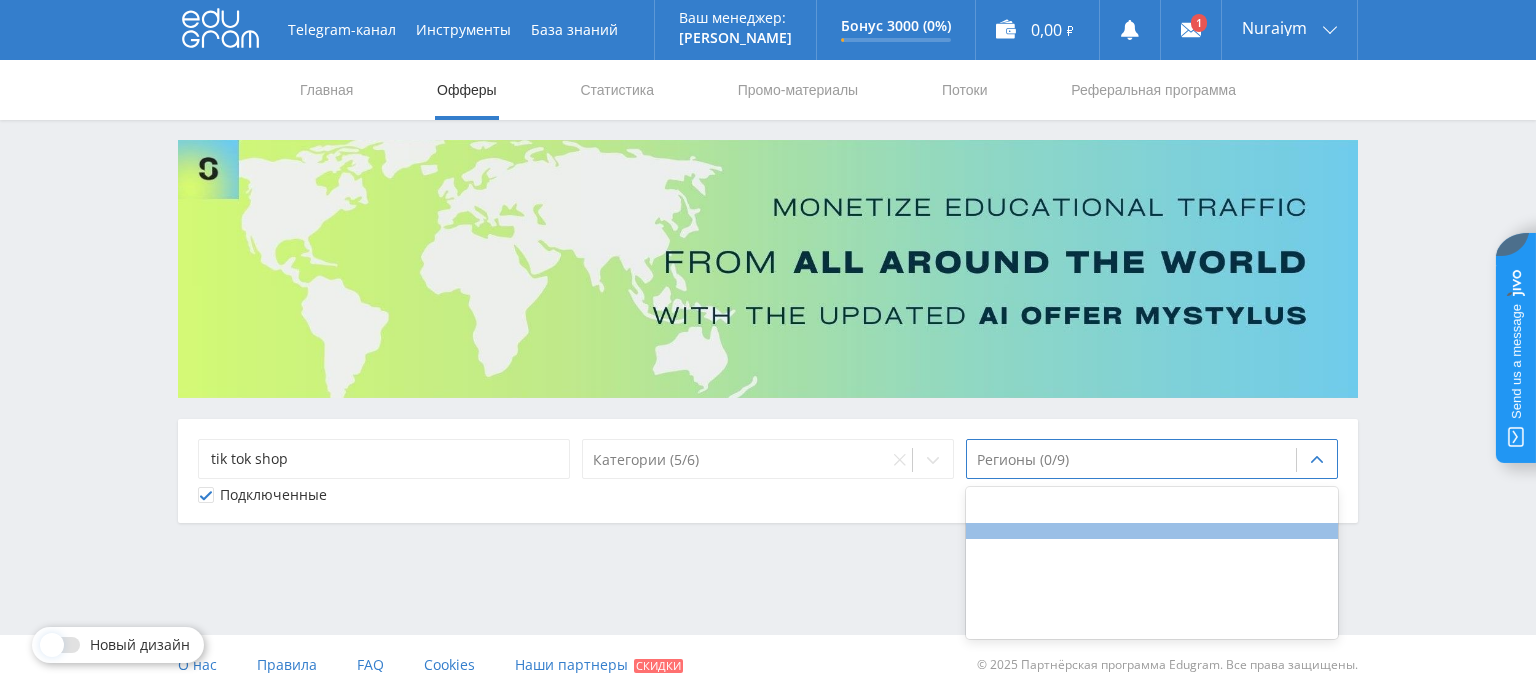 click at bounding box center [1152, 531] 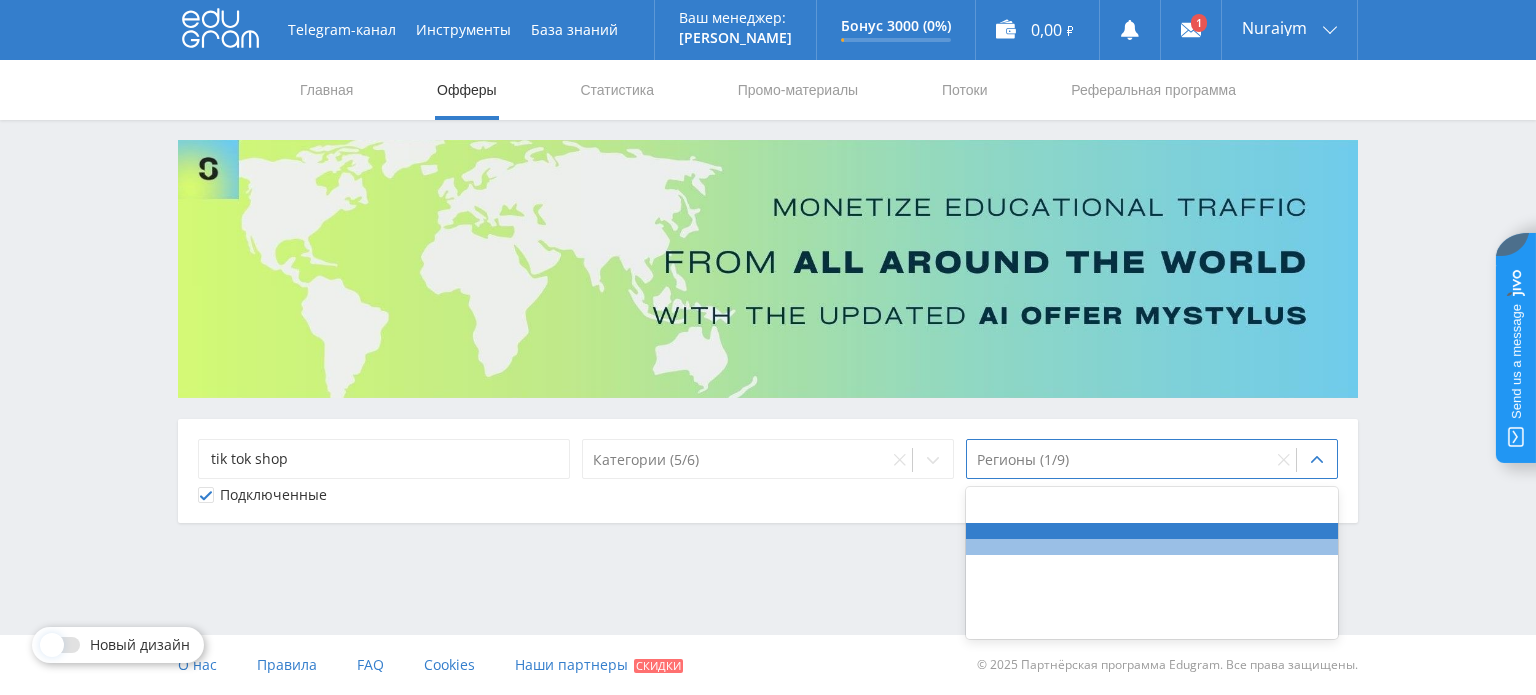 click at bounding box center (1152, 547) 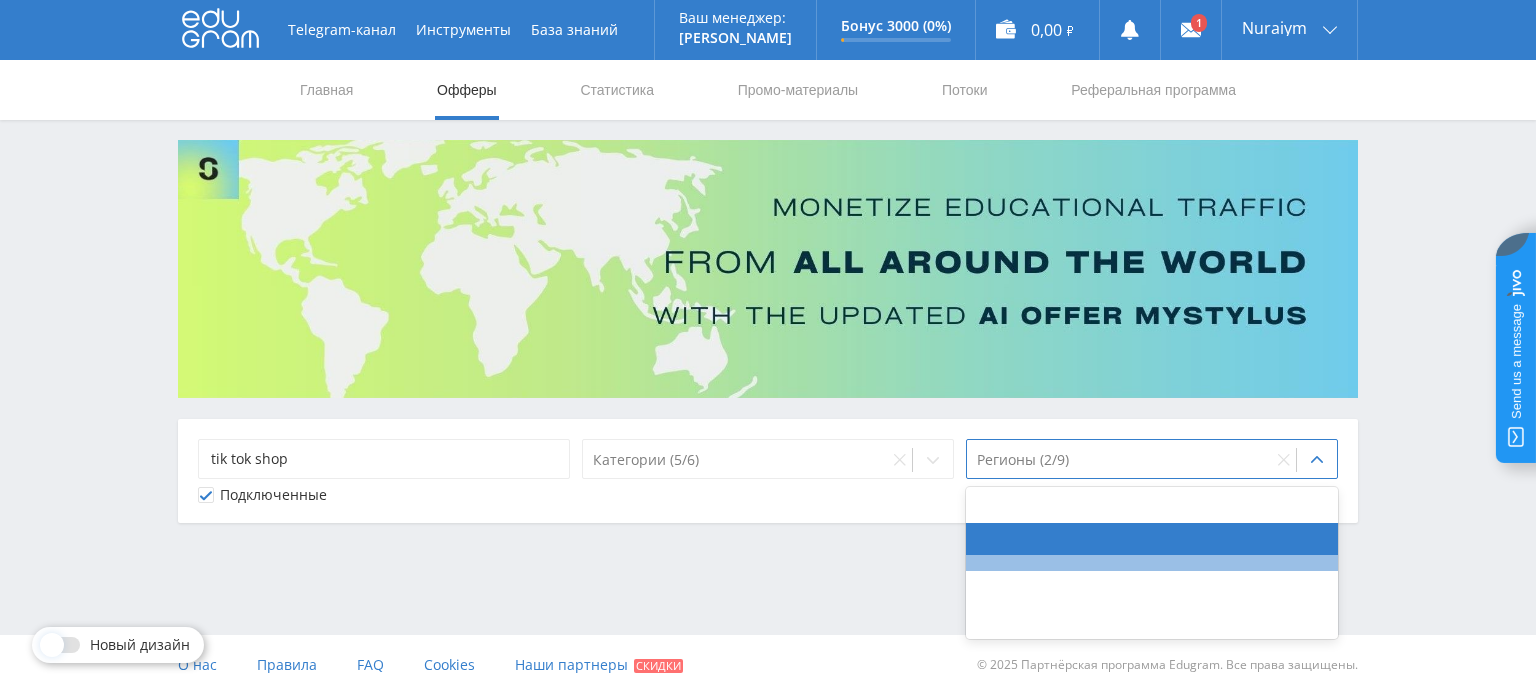 click at bounding box center [1152, 563] 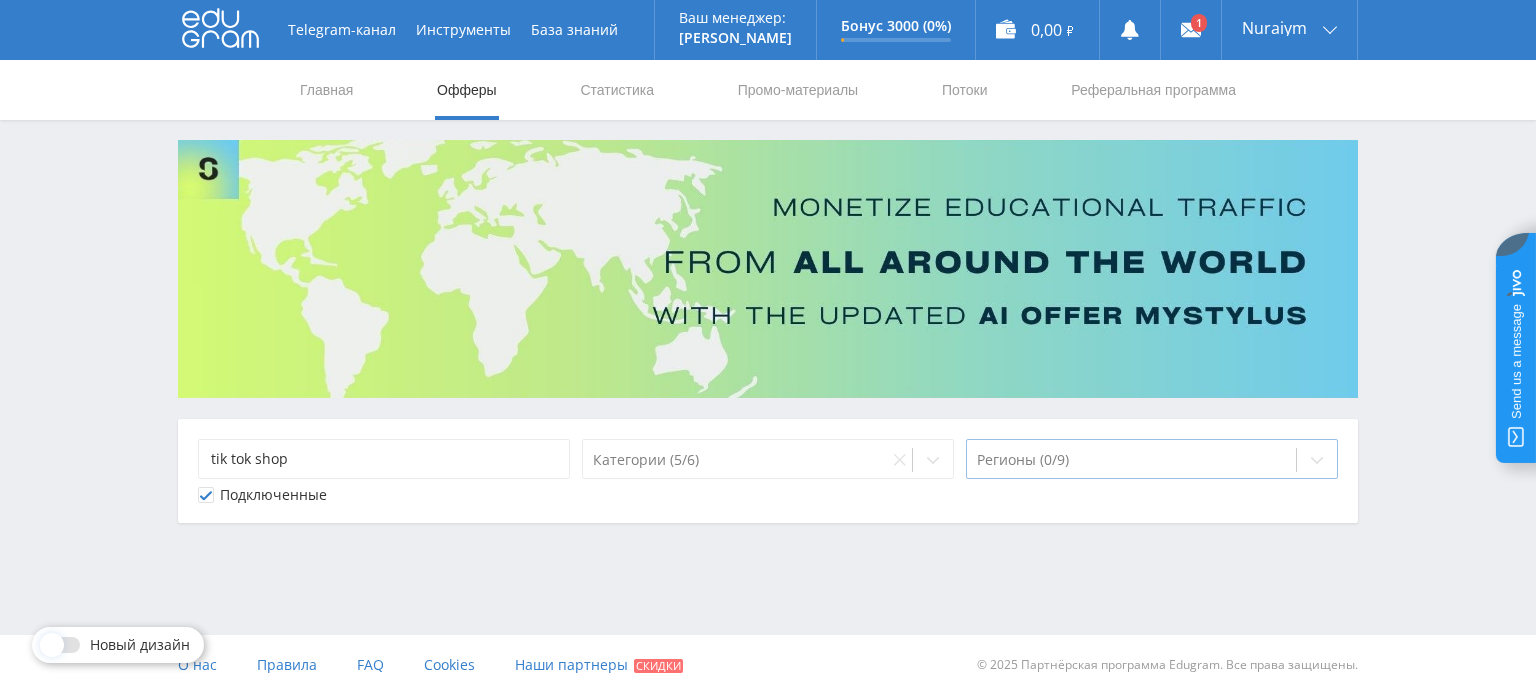 click 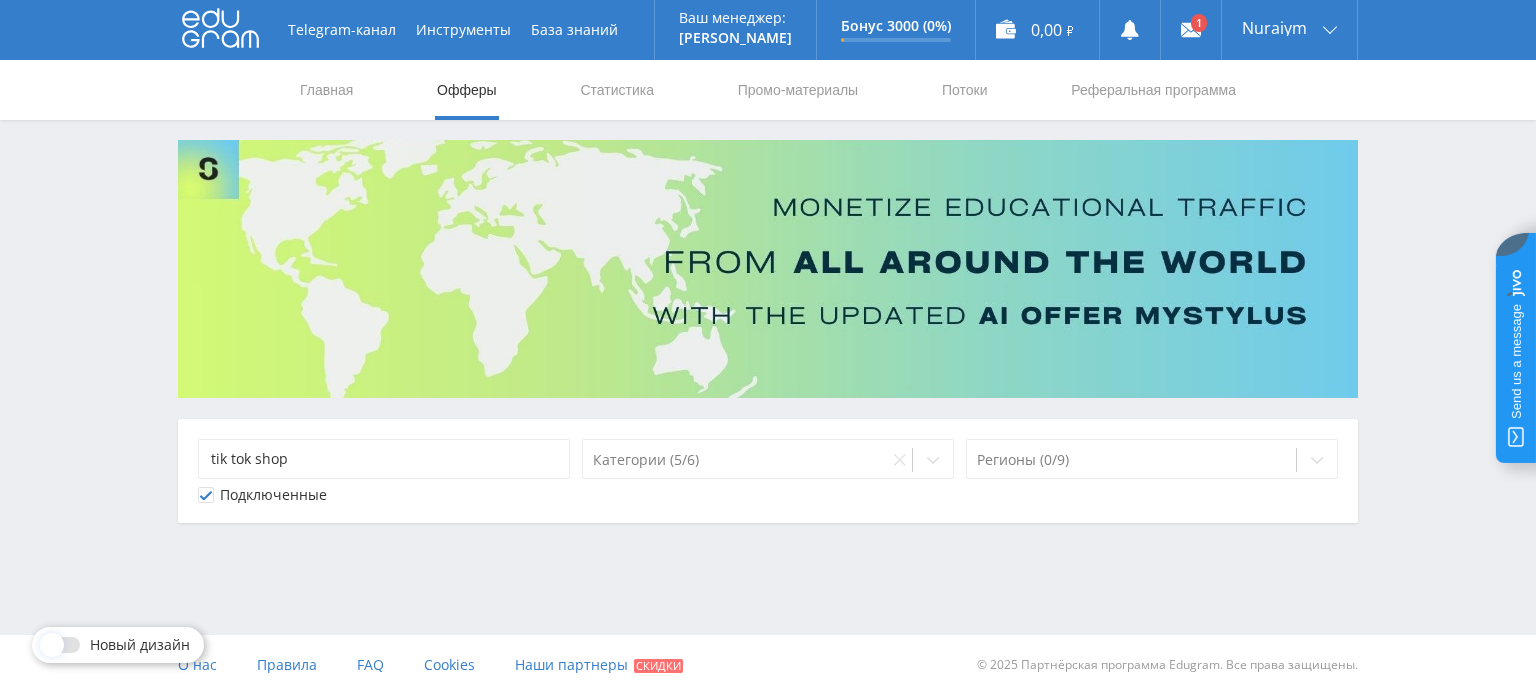 click on "Telegram-канал Инструменты База знаний
Ваш менеджер:
Alex
Alex
Online
@edugram_support
Задать вопрос менеджеру
Бонус 3000 (0%)
Заработано 0 из 5 000 ₽" at bounding box center (768, 311) 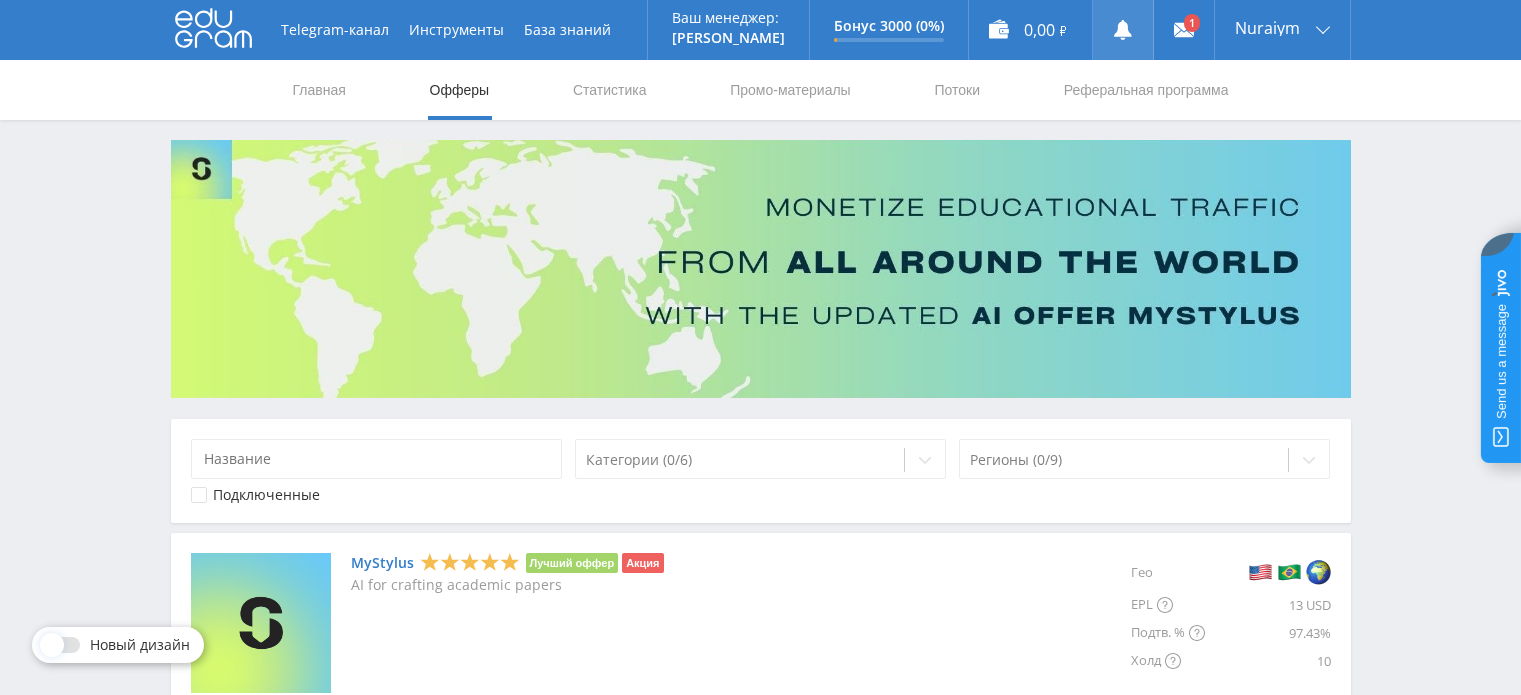 scroll, scrollTop: 0, scrollLeft: 0, axis: both 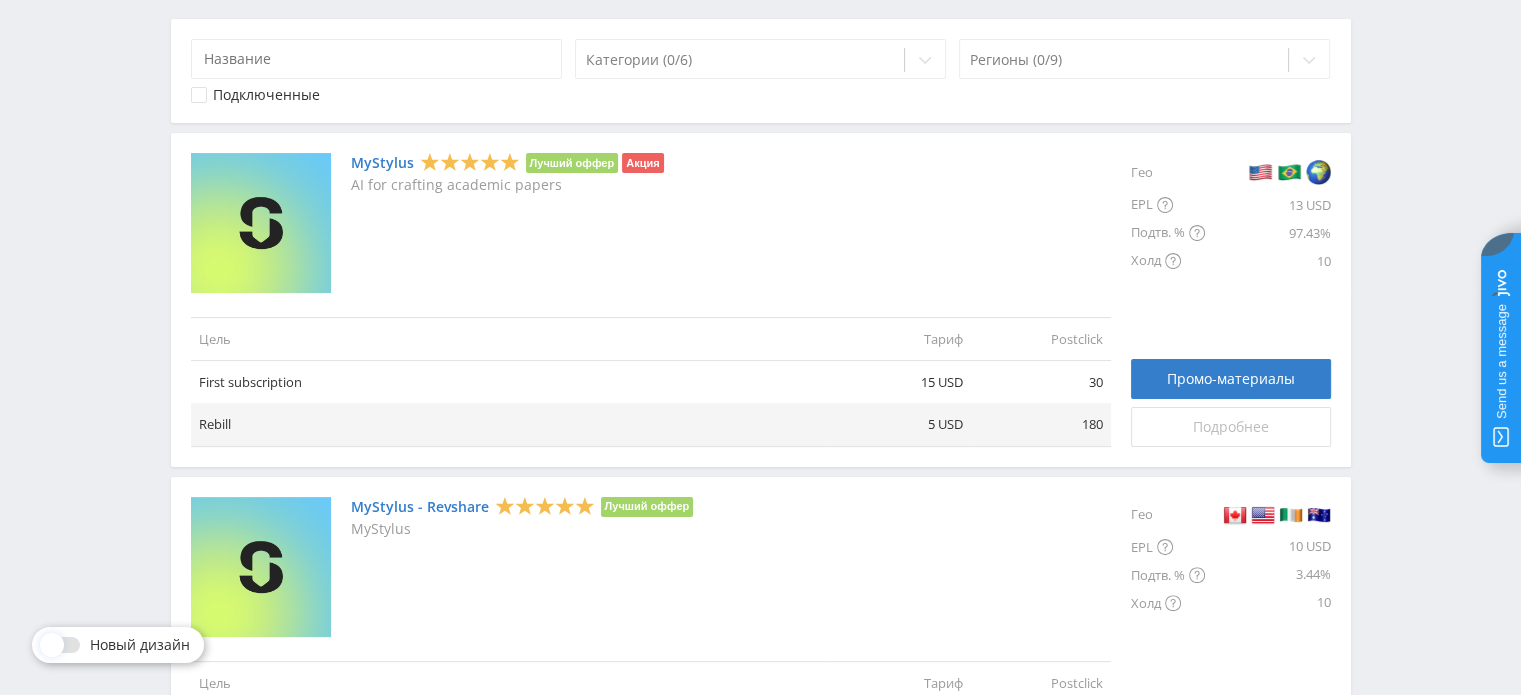 click on "Подробнее" at bounding box center (1231, 427) 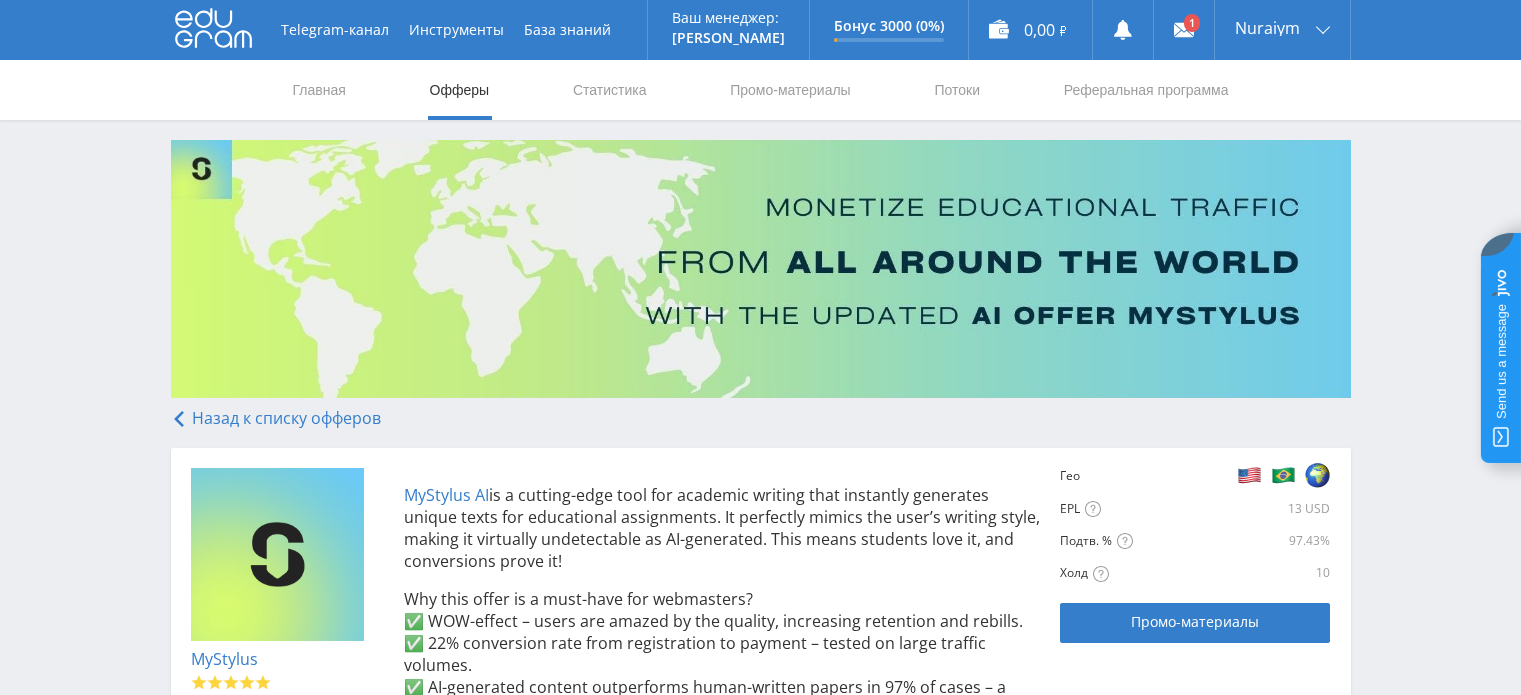 scroll, scrollTop: 0, scrollLeft: 0, axis: both 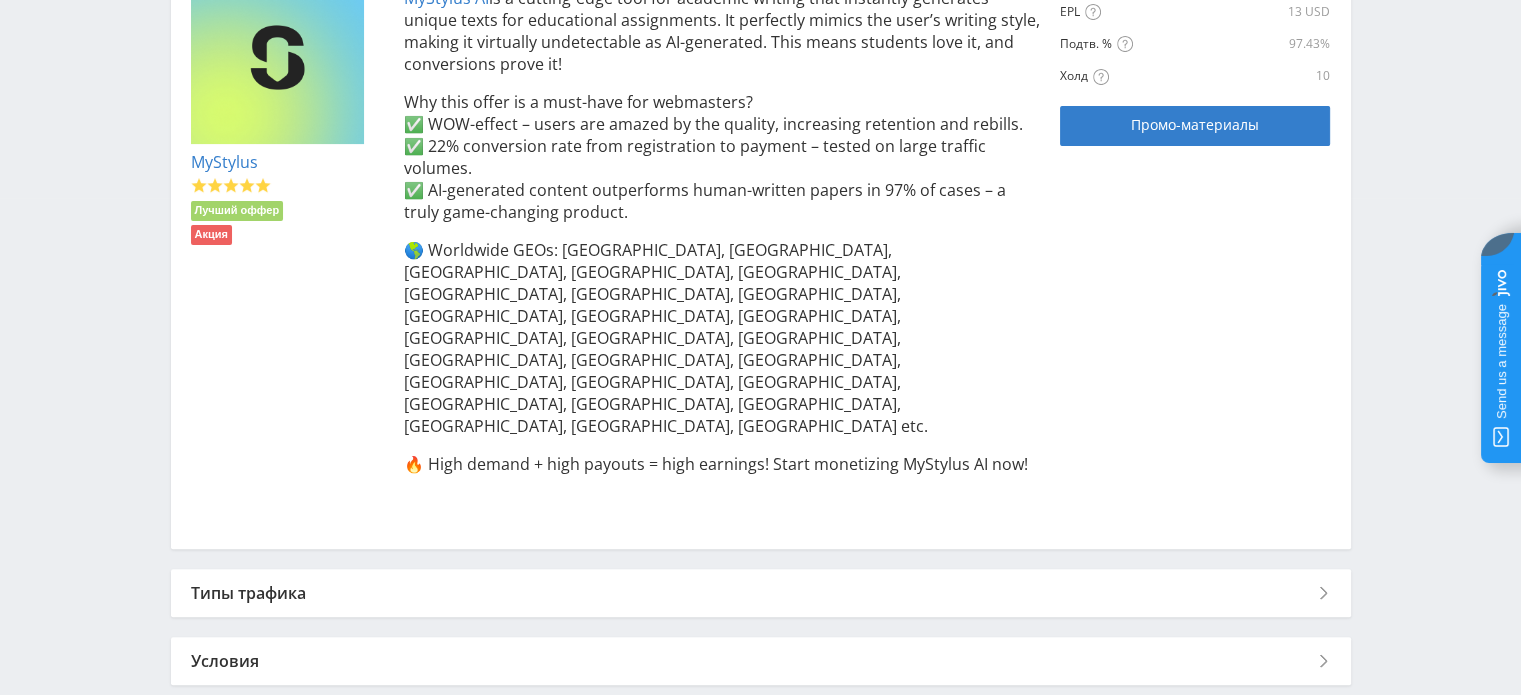 click on "Условия" at bounding box center (761, 661) 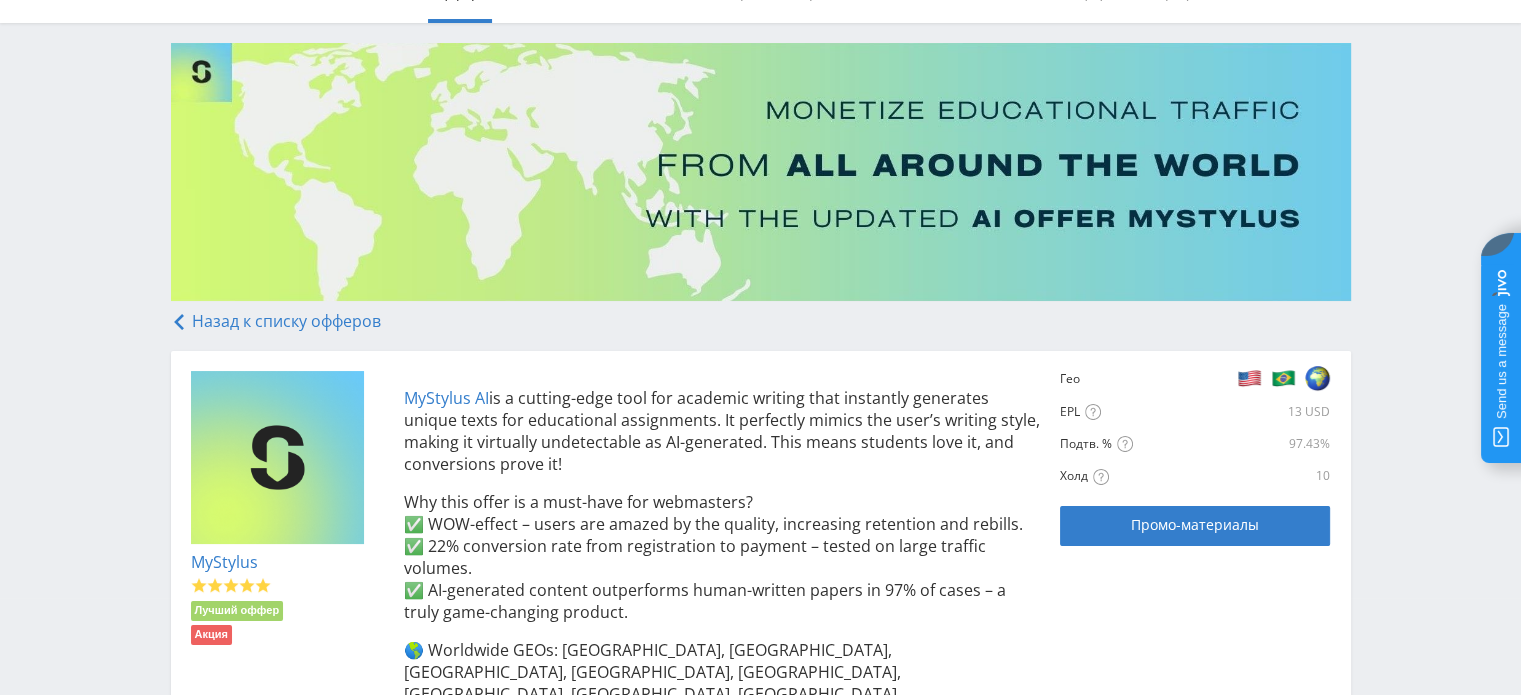 scroll, scrollTop: 96, scrollLeft: 0, axis: vertical 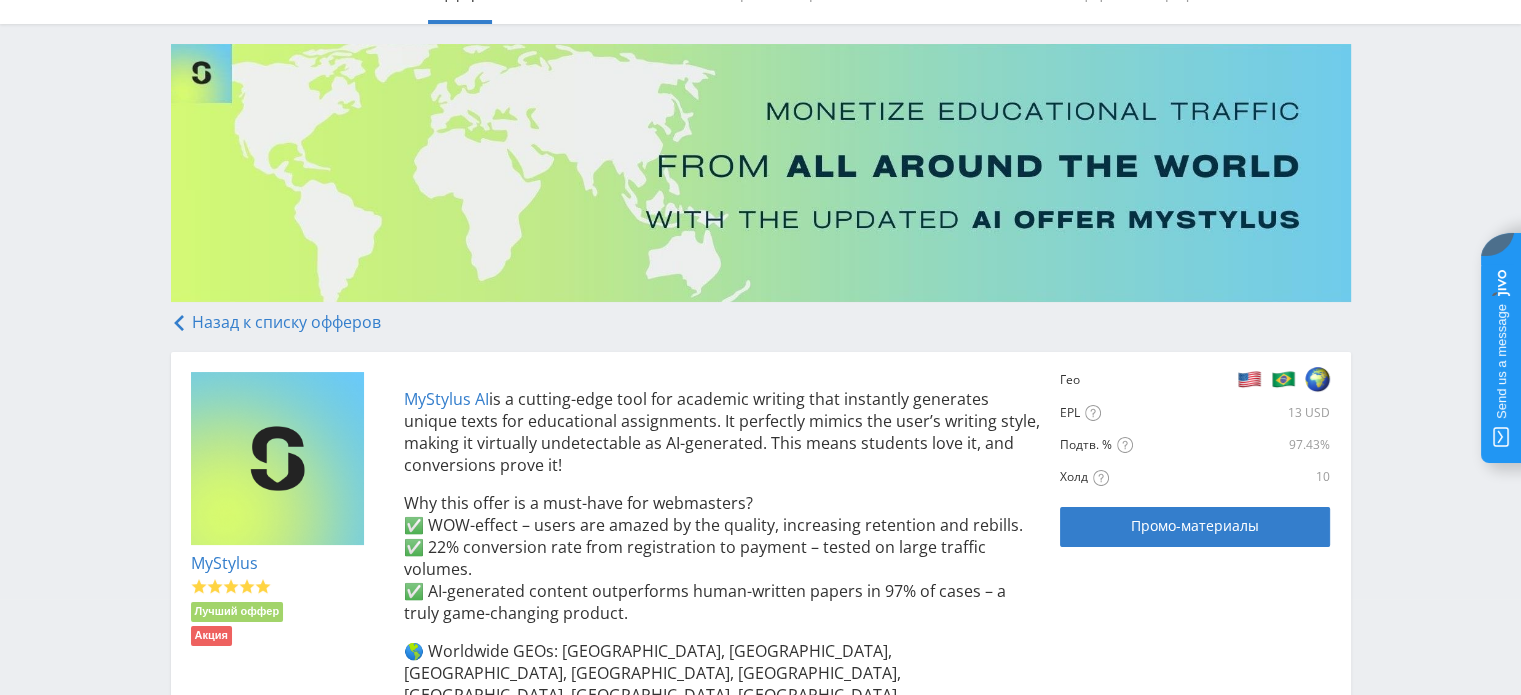 click 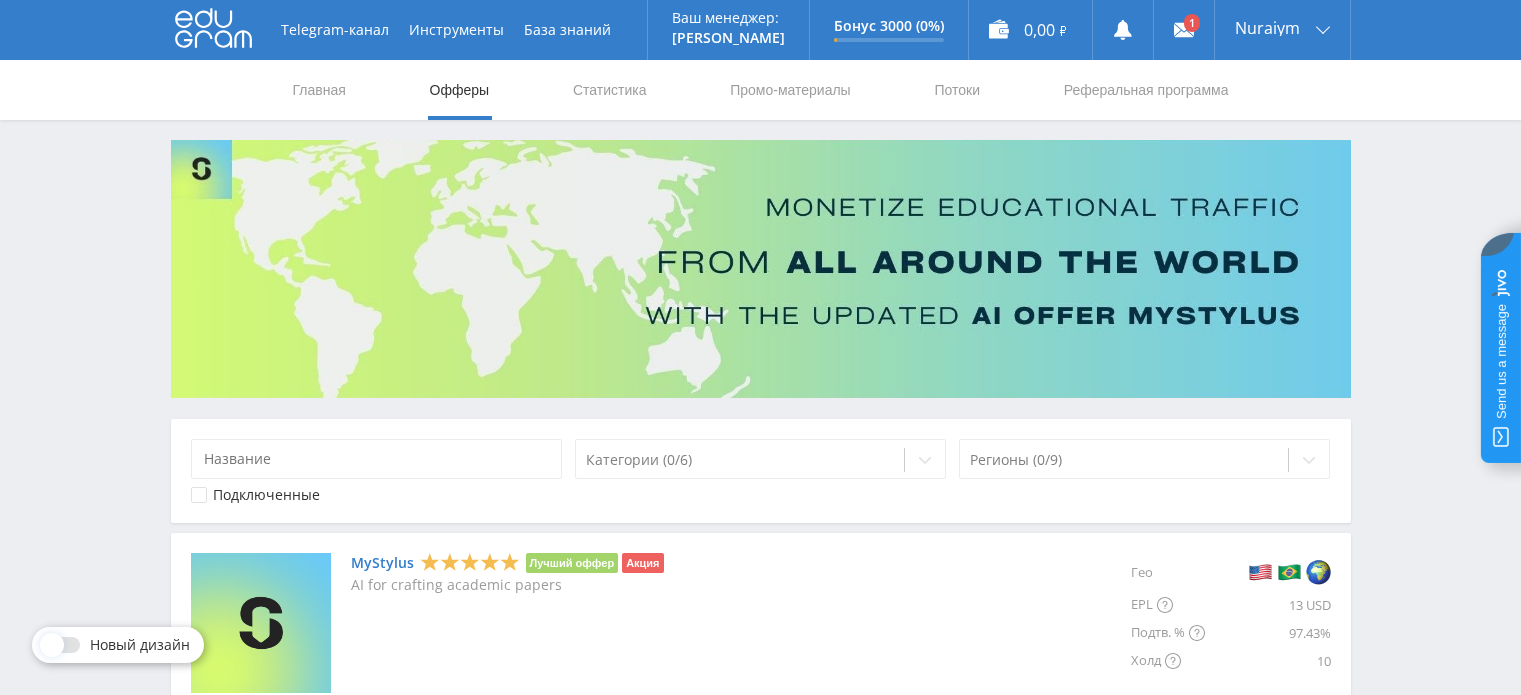 scroll, scrollTop: 0, scrollLeft: 0, axis: both 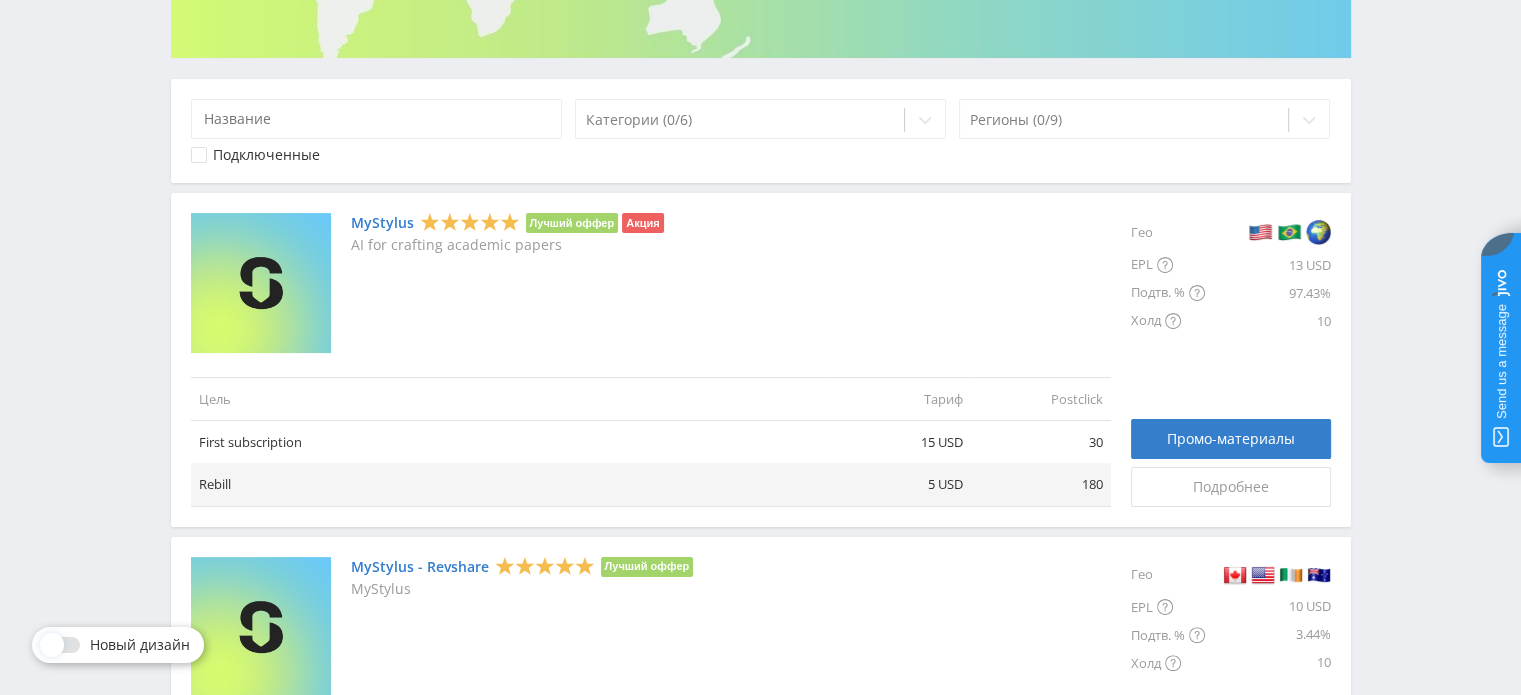 click on "MyStylus Лучший оффер Акция AI for crafting academic papers" at bounding box center [507, 283] 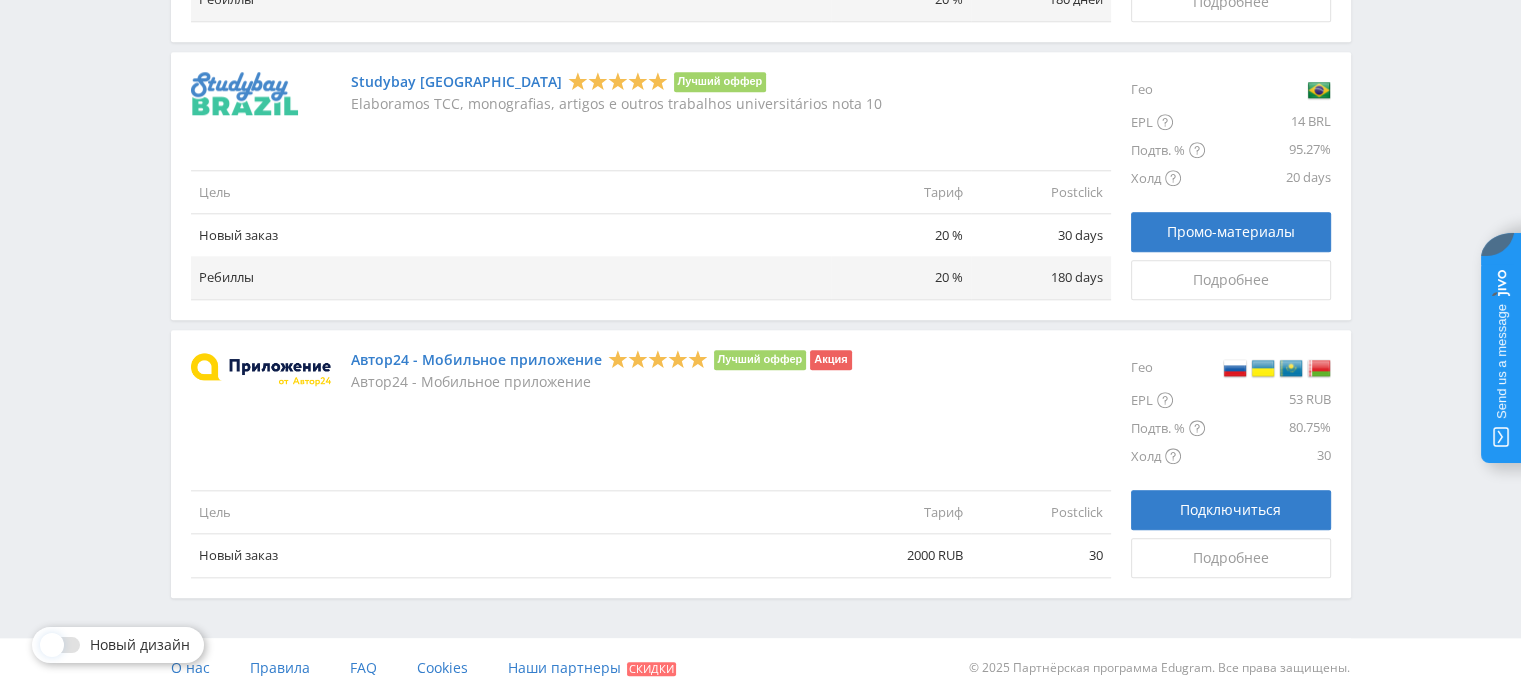 scroll, scrollTop: 0, scrollLeft: 0, axis: both 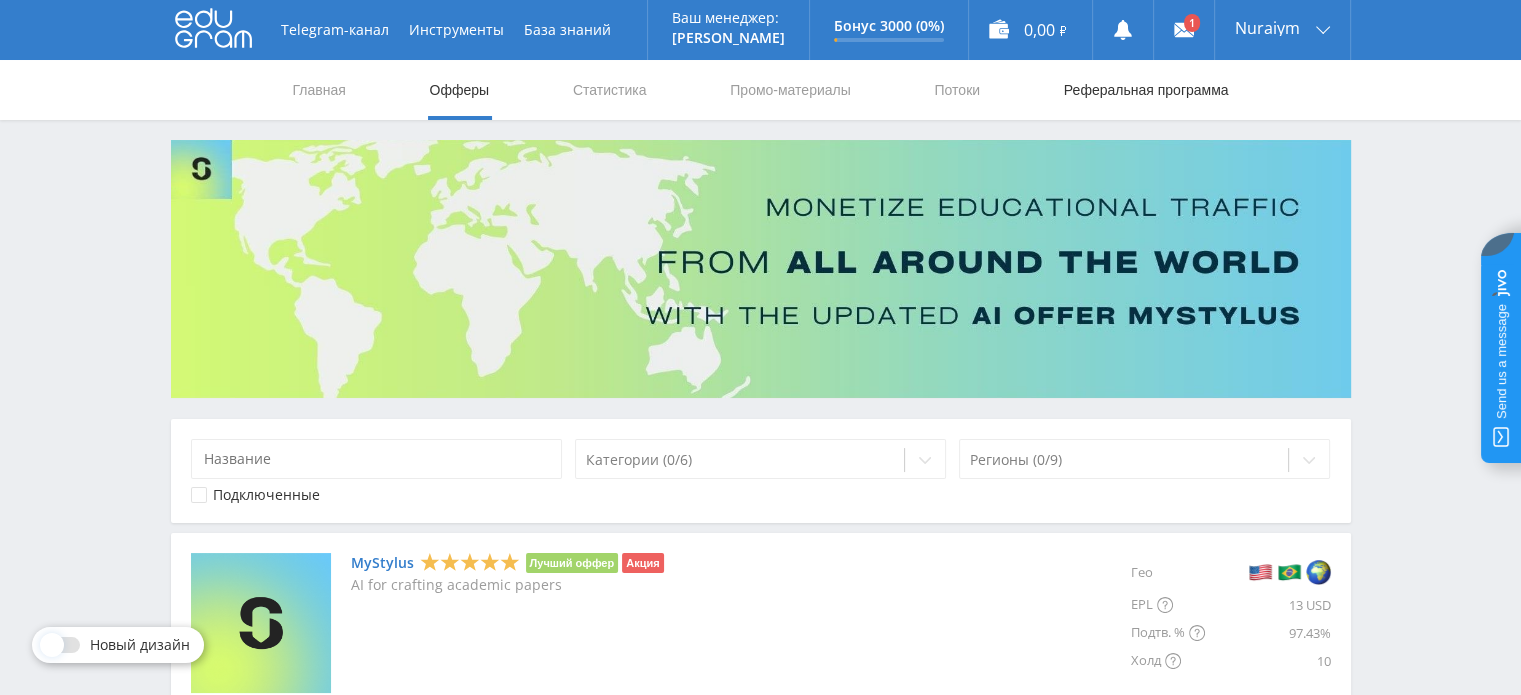 click on "Реферальная программа" at bounding box center (1146, 90) 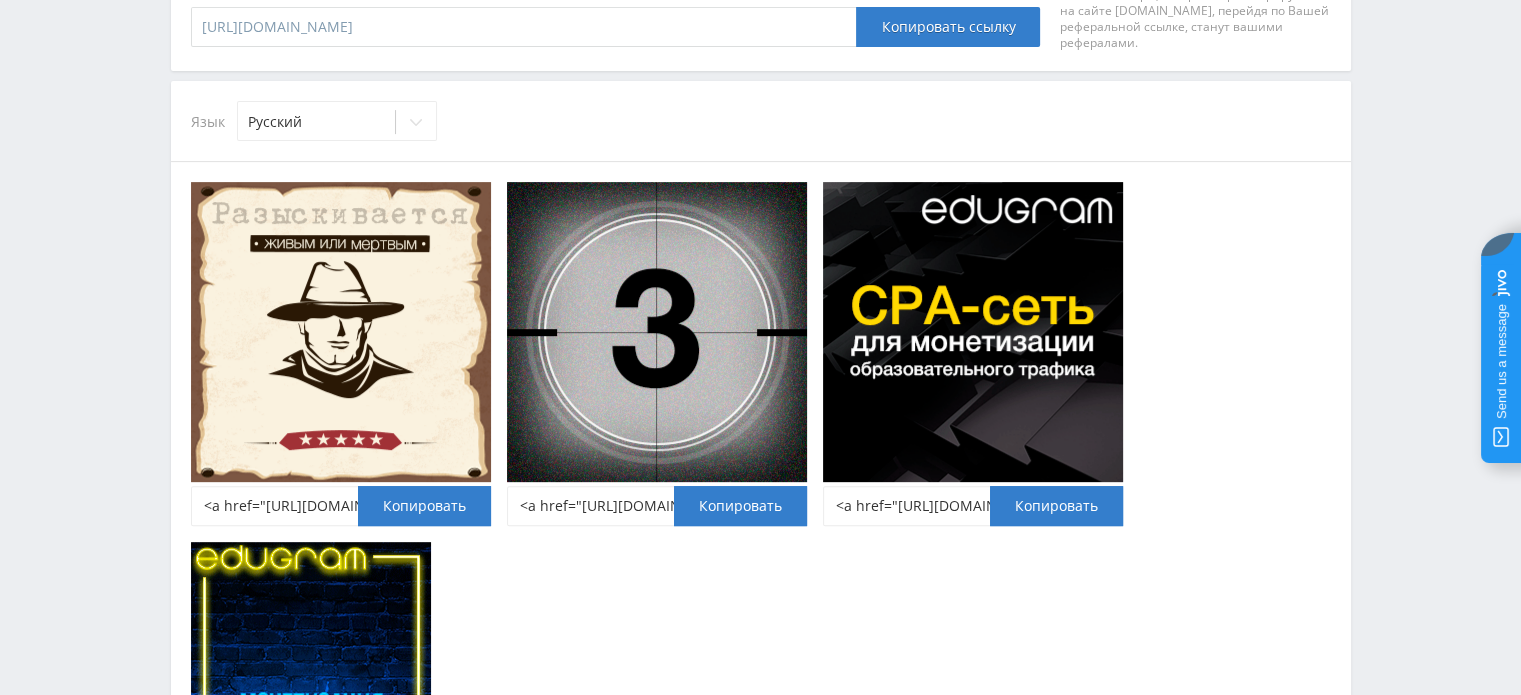 scroll, scrollTop: 0, scrollLeft: 0, axis: both 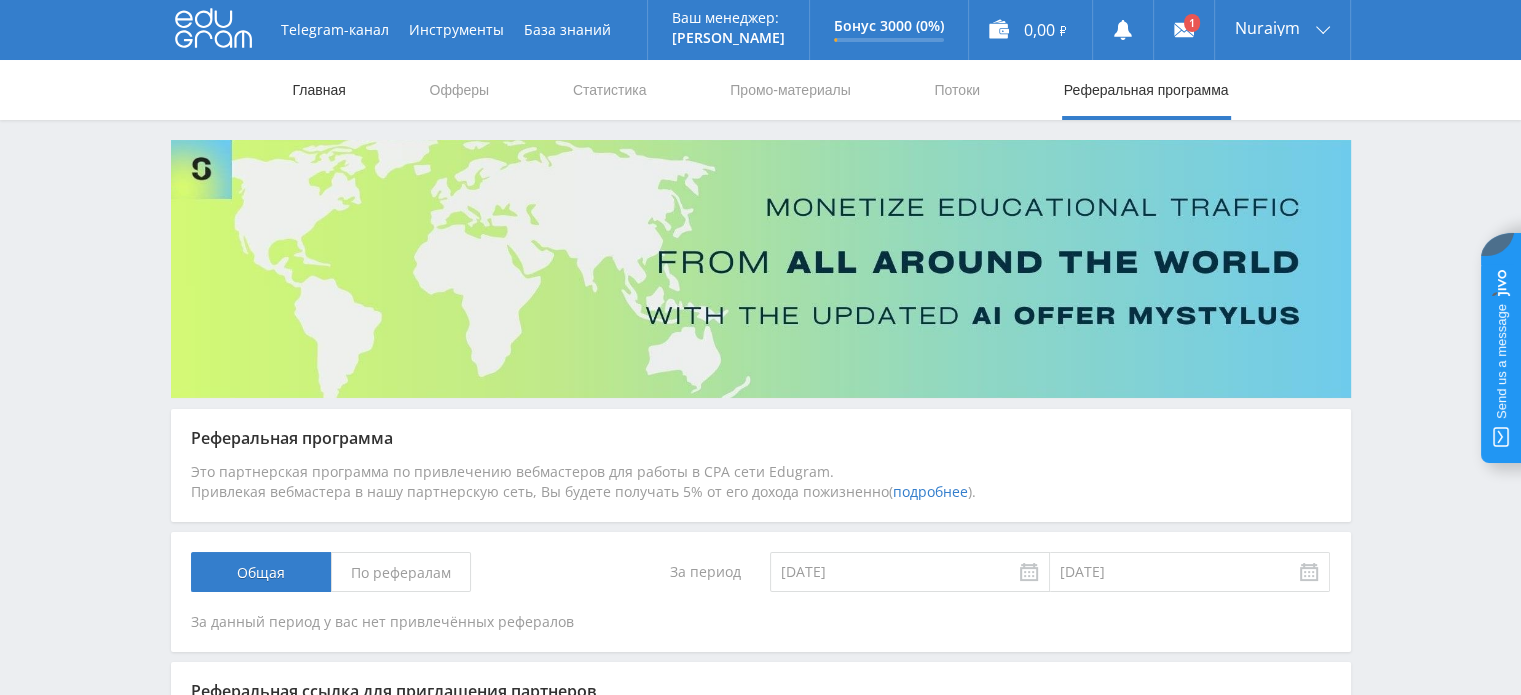 click on "Главная" at bounding box center [319, 90] 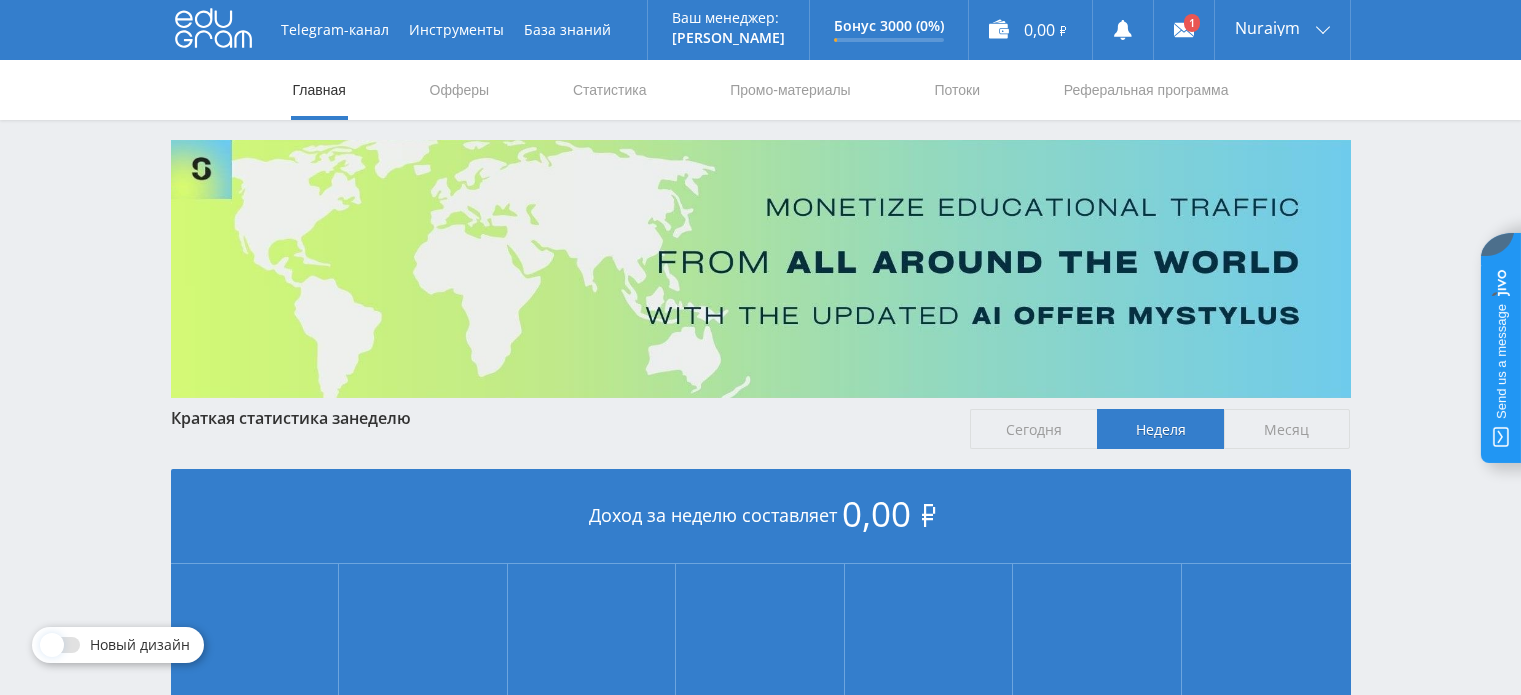 scroll, scrollTop: 0, scrollLeft: 0, axis: both 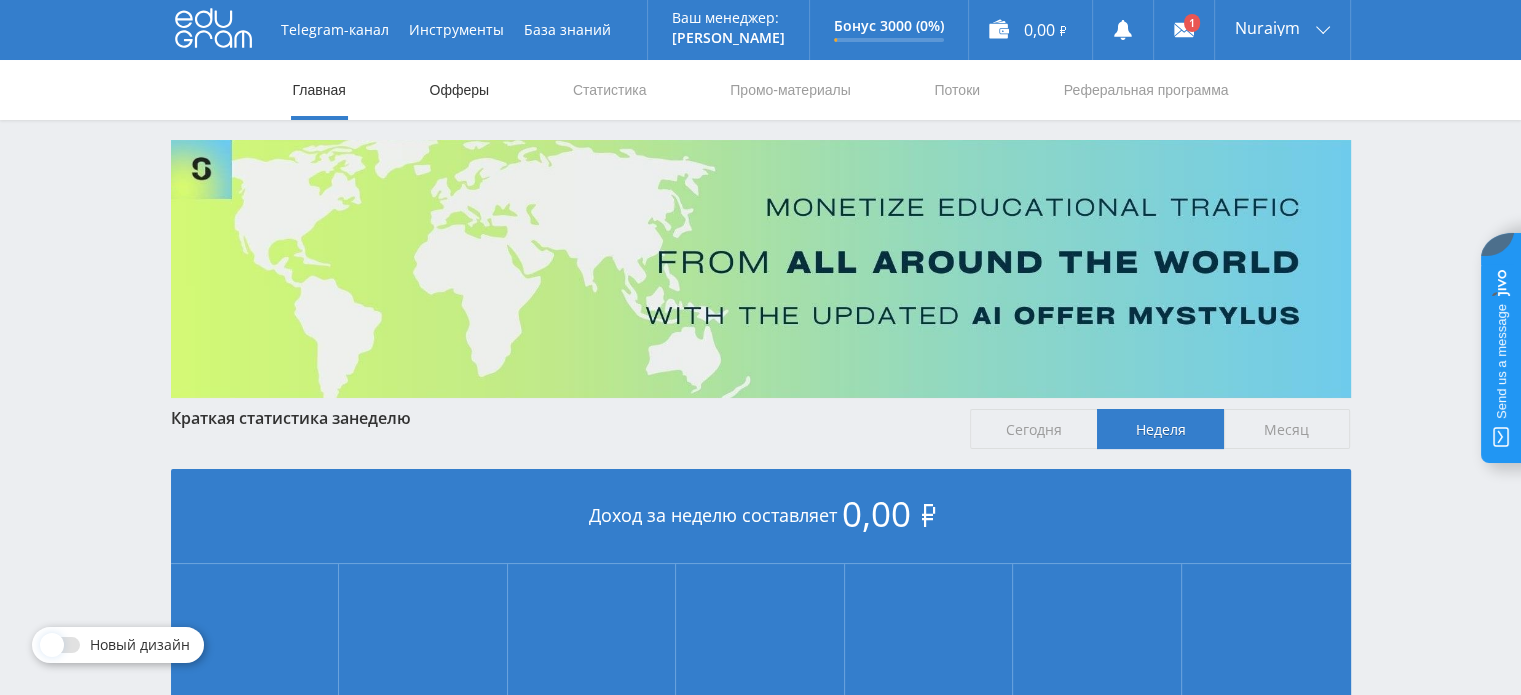 click on "Офферы" at bounding box center (460, 90) 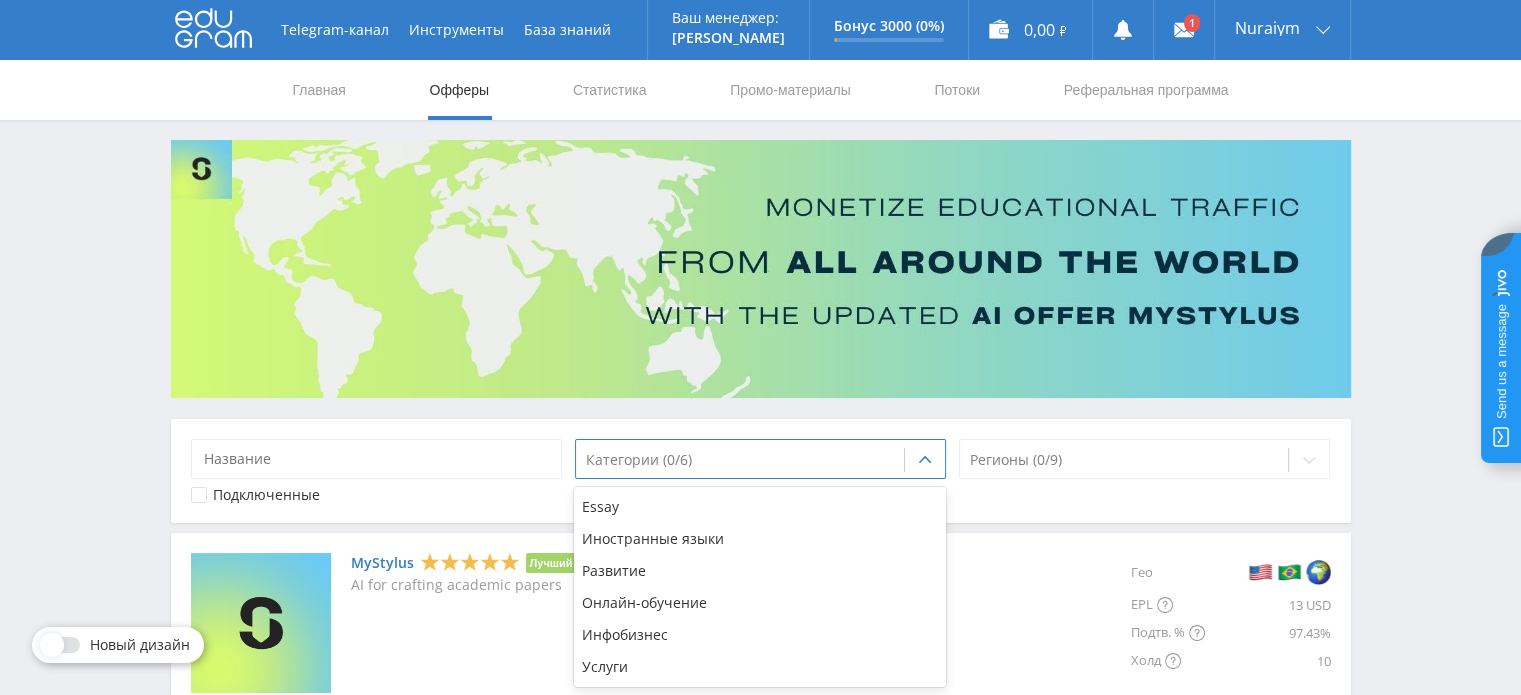 drag, startPoint x: 672, startPoint y: 458, endPoint x: 1358, endPoint y: 250, distance: 716.8403 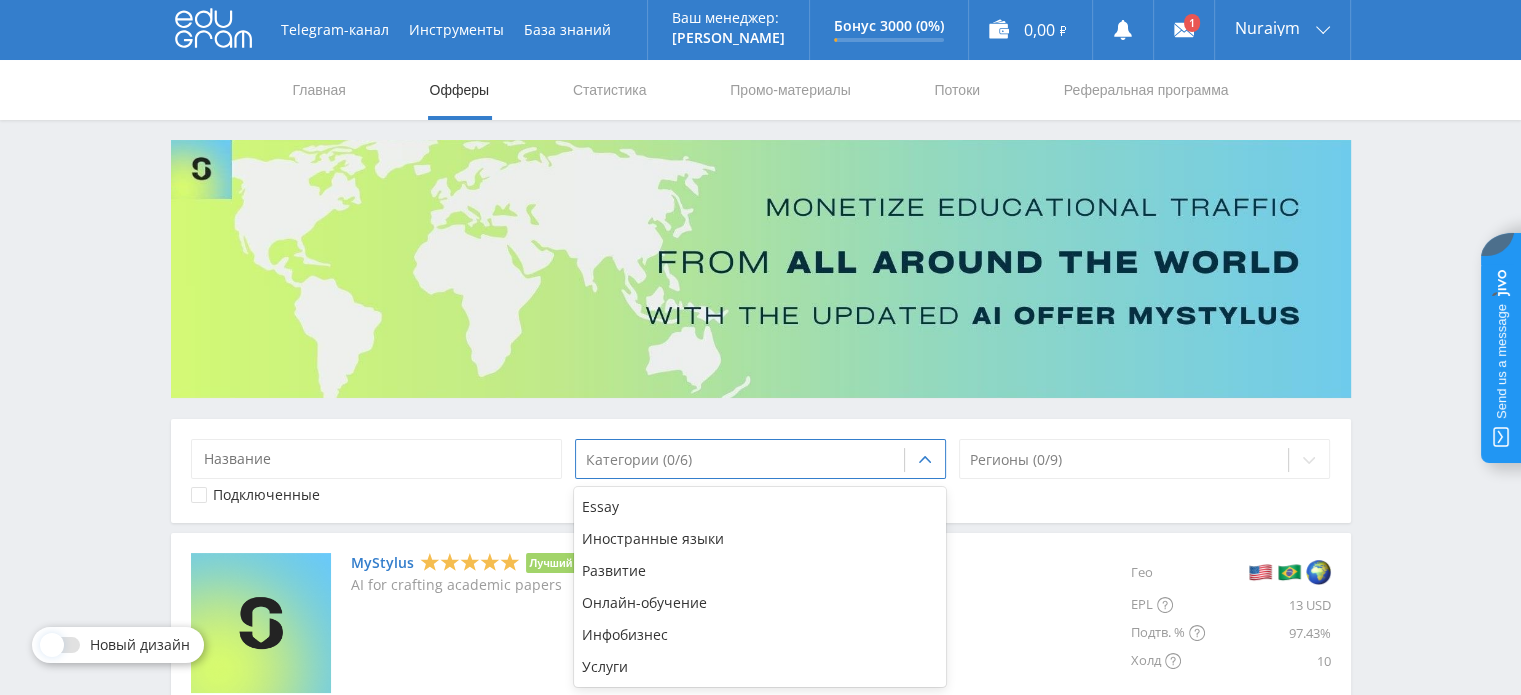 click on "6 results available. Use Up and Down to choose options, press Enter to select the currently focused option, press Escape to exit the menu, press Tab to select the option and exit the menu. Категории (0/6) Регионы (0/9) Подключенные MyStylus Лучший оффер Акция AI for crafting academic papers Цель Тариф Postclick First subscription 15 USD 30 Rebill 5 USD 180 Гео EPL 13 USD Подтв. % 97.43% Холд 10 Промо-материалы Подробнее MyStylus - Revshare Лучший оффер MyStylus Цель Тариф Postclick First sub 80 % 30 Rebill 20 % 180 Гео EPL 10 USD Подтв. % 3.44% Холд 10 Промо-материалы Подробнее Кампус AI Акция AI-помощник студента по подписке [PERSON_NAME] Postclick Первая подписка 300 RUB 180 Повторная подписка 100 RUB 180 Гео EPL 300 RUB Подтв. % 98.16% Холд 10 Промо-материалы Studybay" at bounding box center (761, 1404) 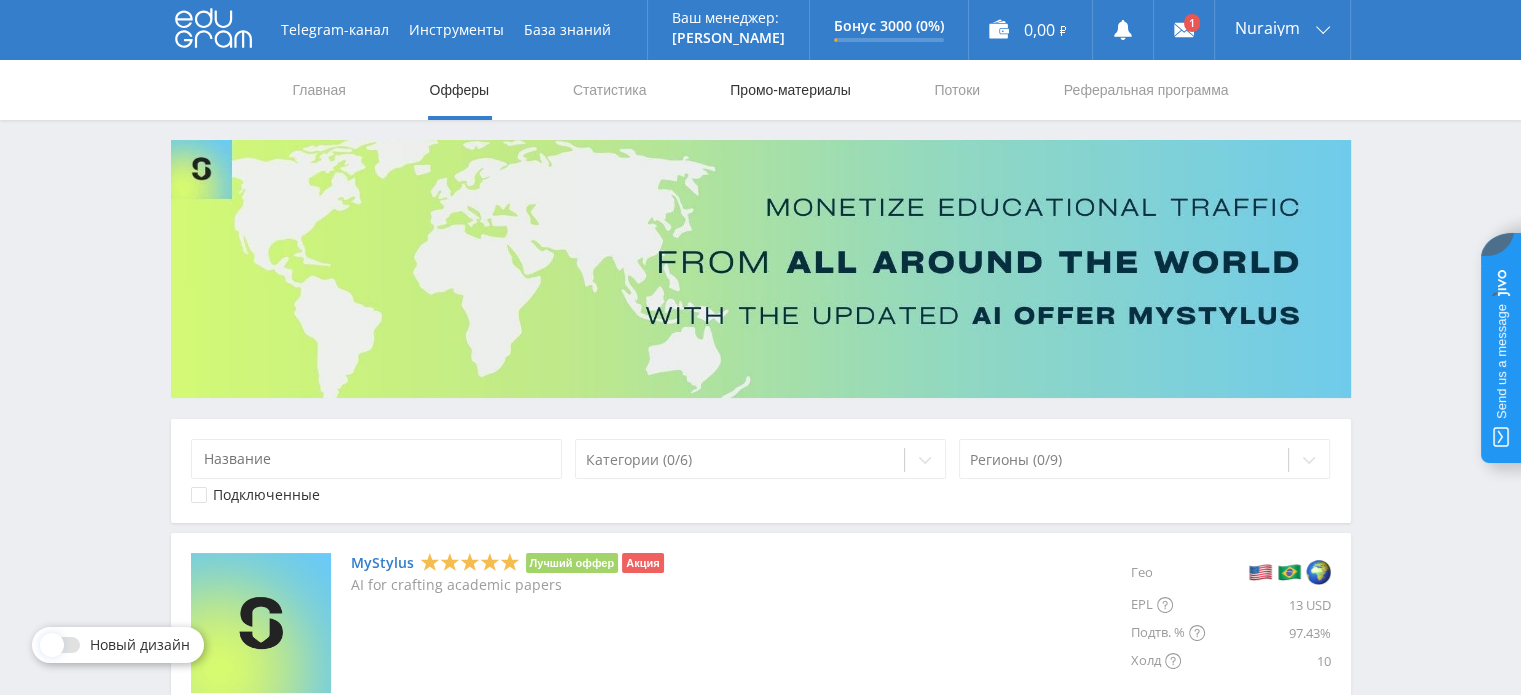 click on "Промо-материалы" at bounding box center [790, 90] 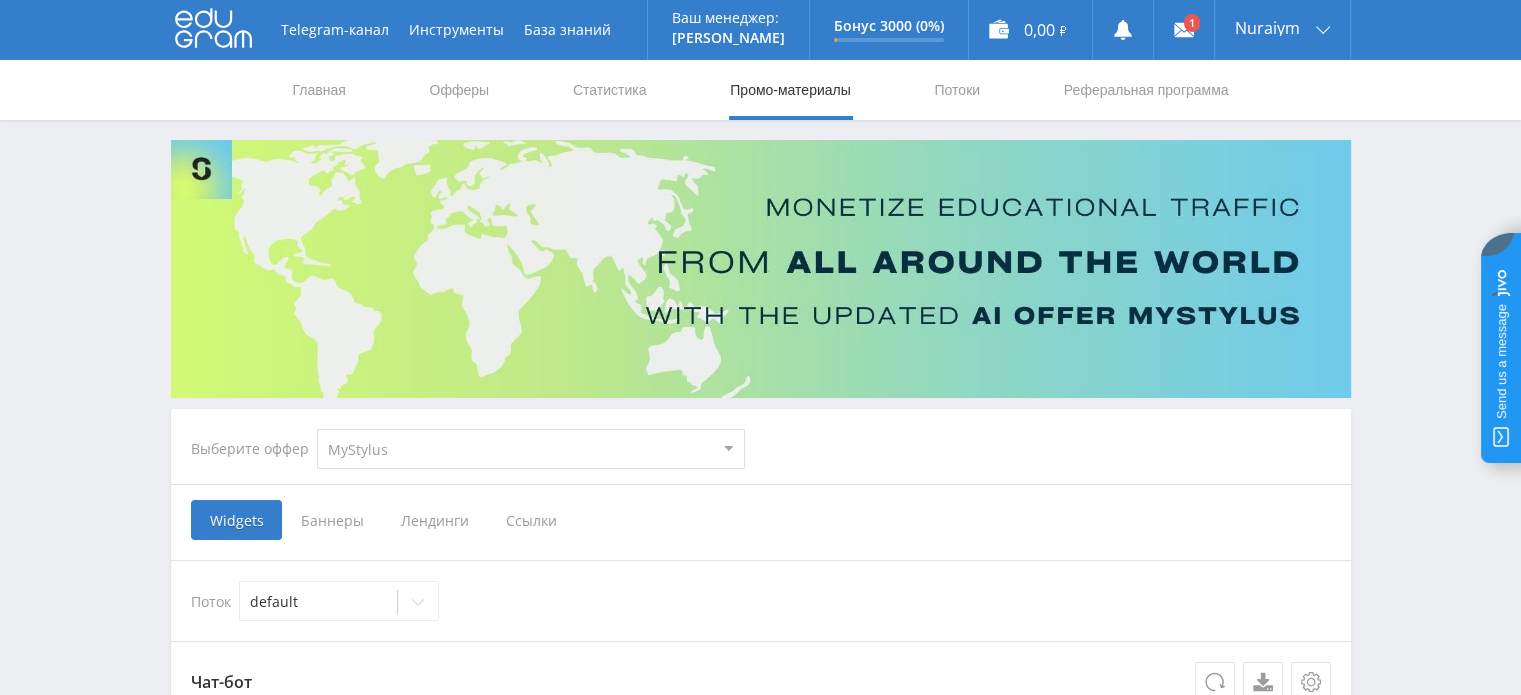 click on "MyStylus MyStylus - Revshare Кампус AI Studybay Автор24 Studybay [GEOGRAPHIC_DATA]" at bounding box center (531, 449) 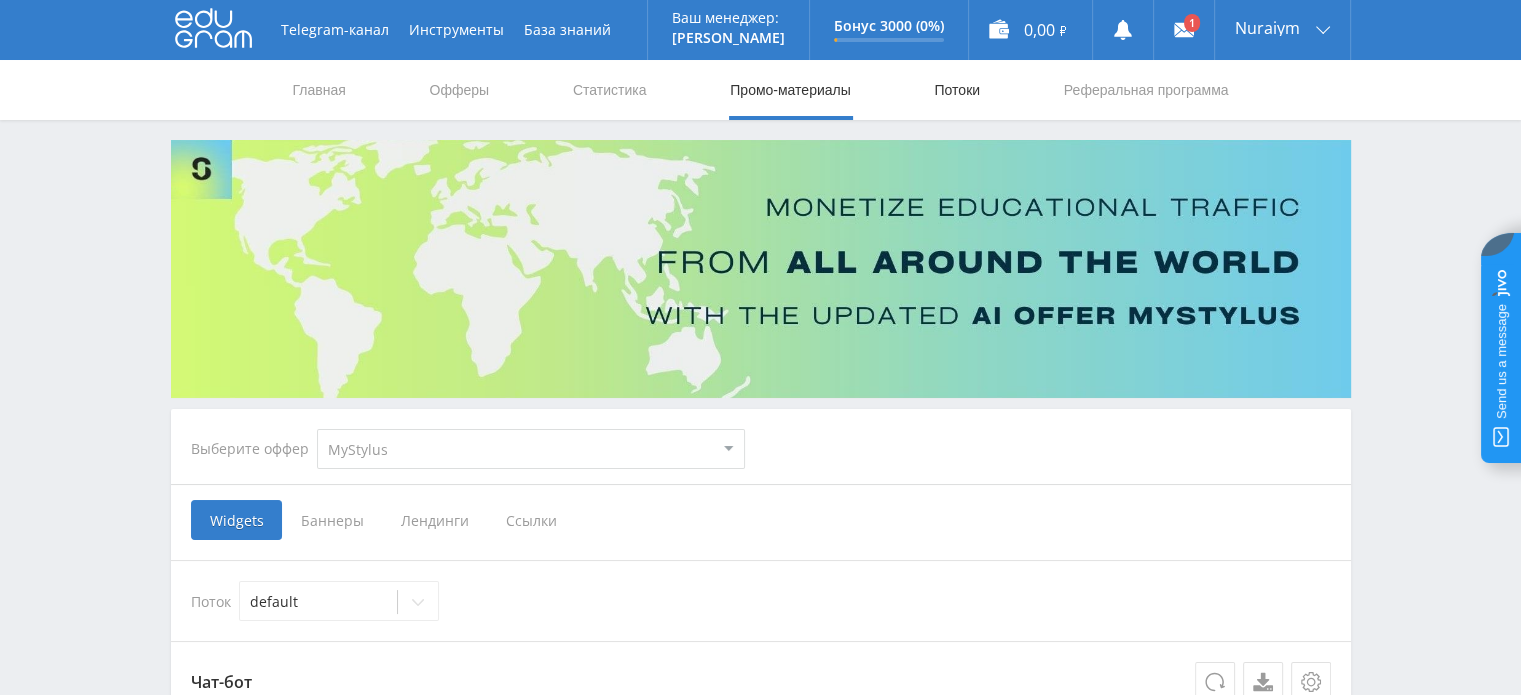 click on "Потоки" at bounding box center [957, 90] 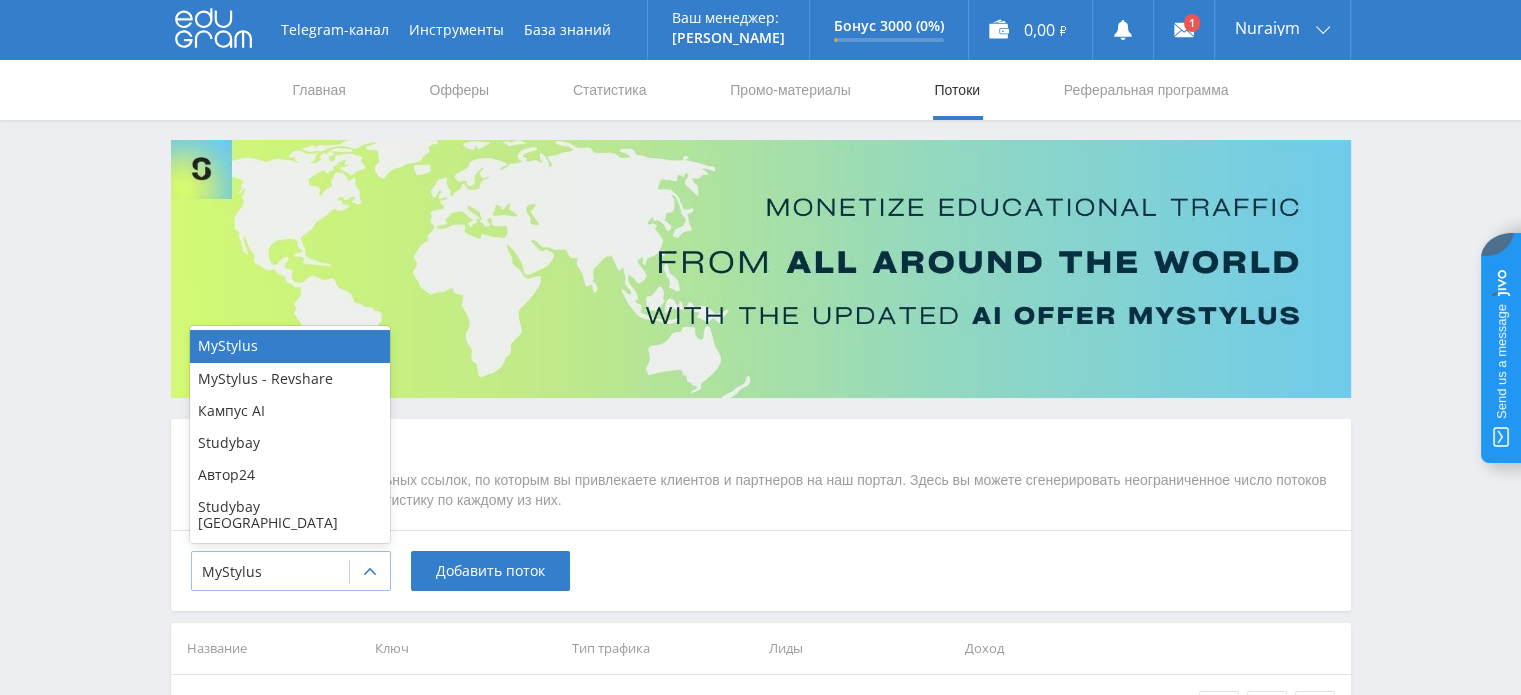 click 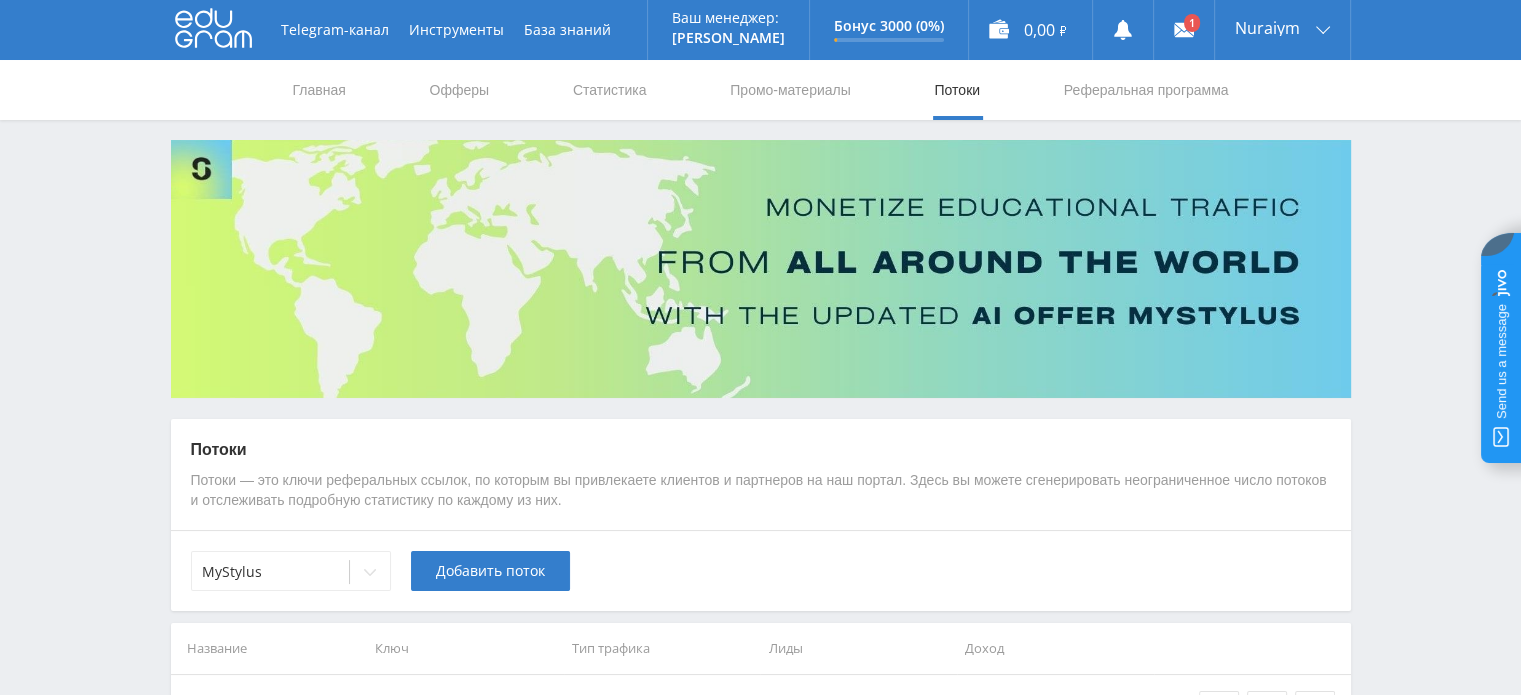 click on "Telegram-канал Инструменты База знаний
Ваш менеджер:
[PERSON_NAME]
Alex
Online
@edugram_support
Задать вопрос менеджеру
Бонус 3000 (0%)
Заработано 0 из 5 000 ₽" at bounding box center [760, 423] 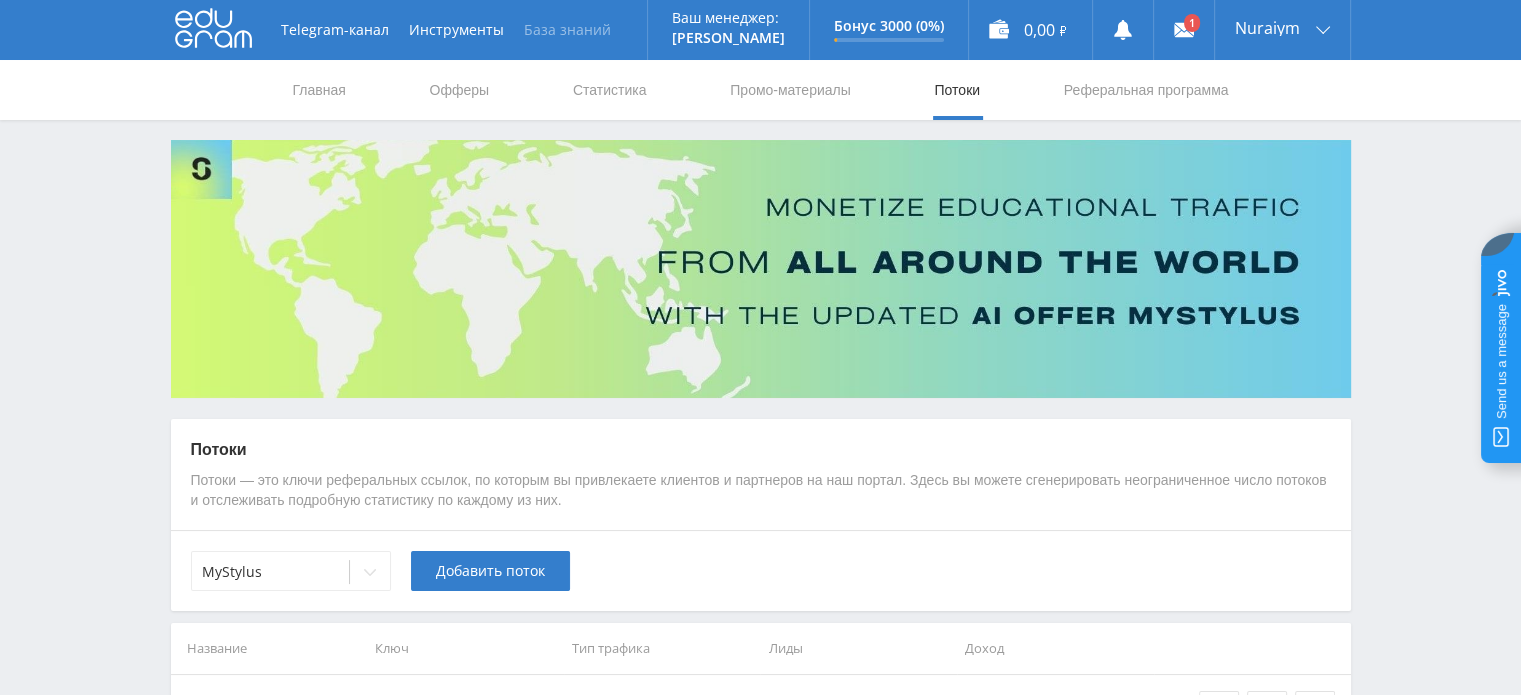 click on "База знаний" at bounding box center (567, 30) 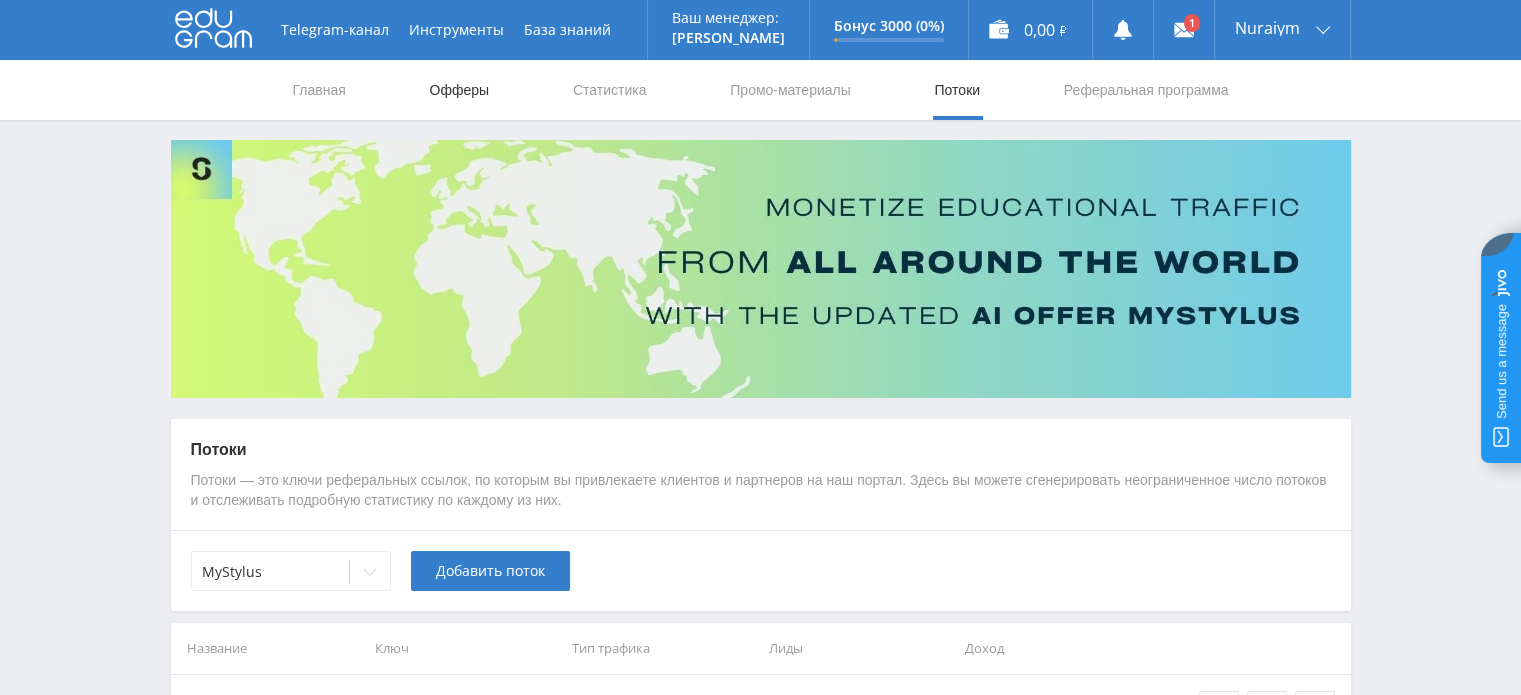 click on "Офферы" at bounding box center (460, 90) 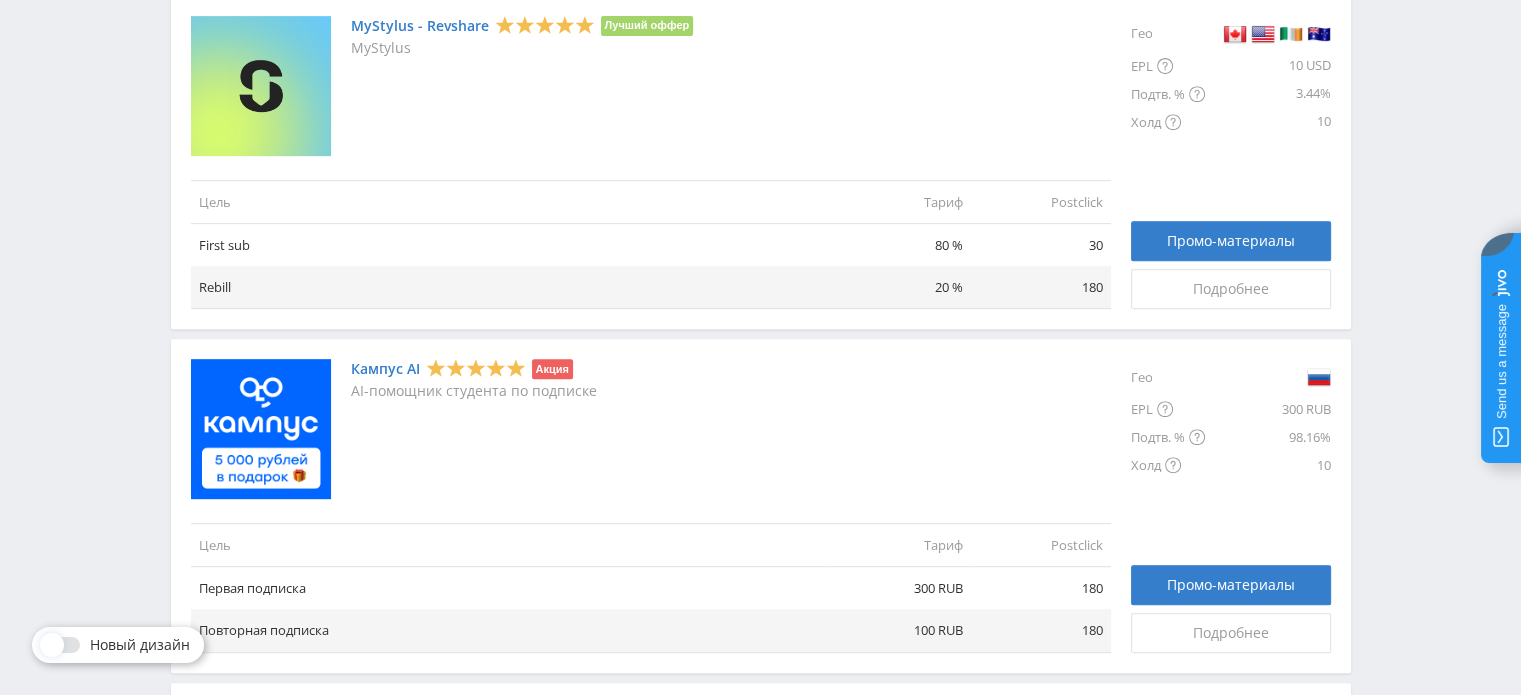 scroll, scrollTop: 0, scrollLeft: 0, axis: both 